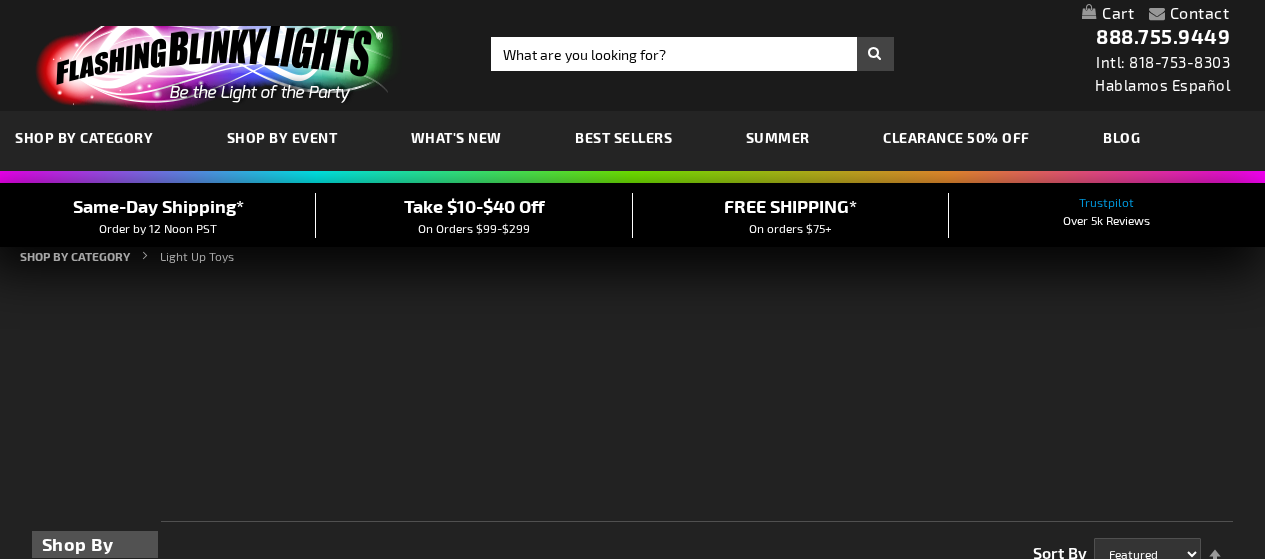 scroll, scrollTop: 0, scrollLeft: 0, axis: both 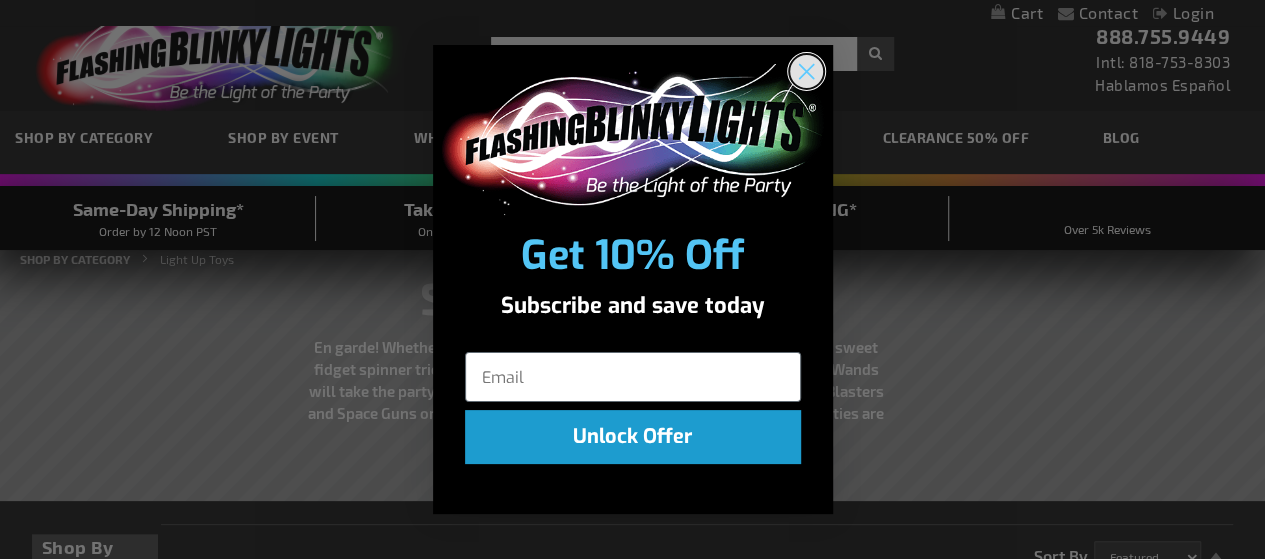 click 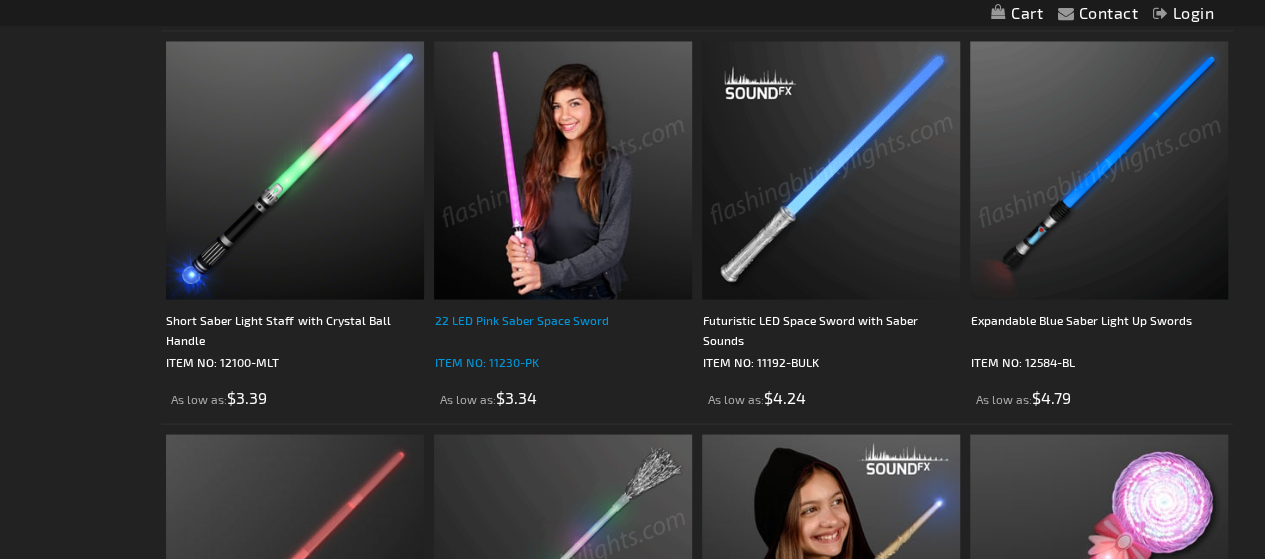 scroll, scrollTop: 1849, scrollLeft: 0, axis: vertical 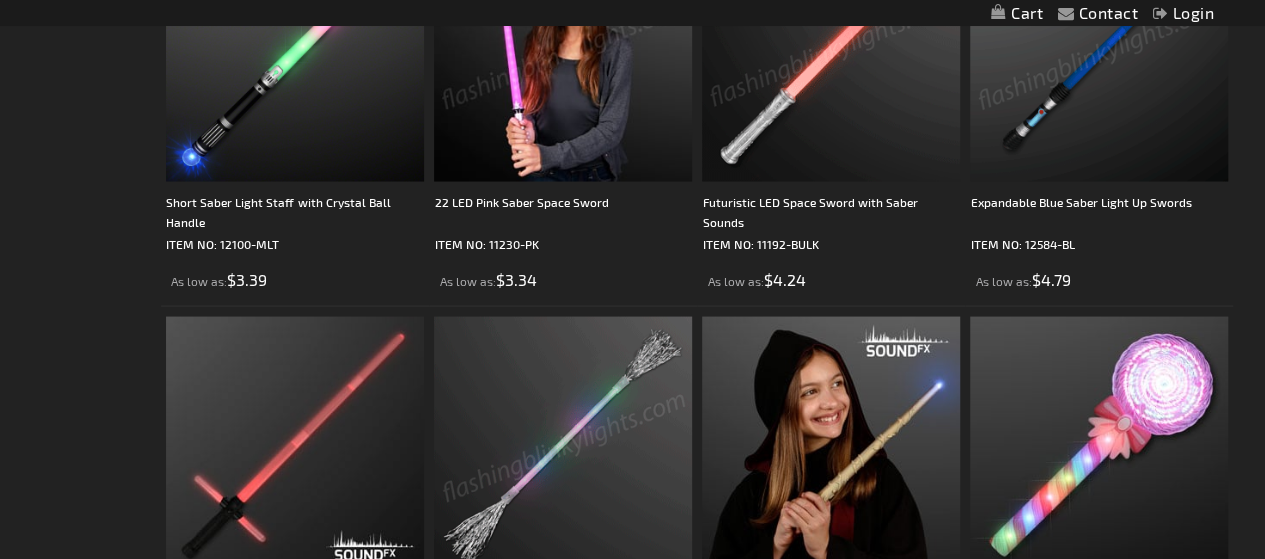 click at bounding box center (831, 52) 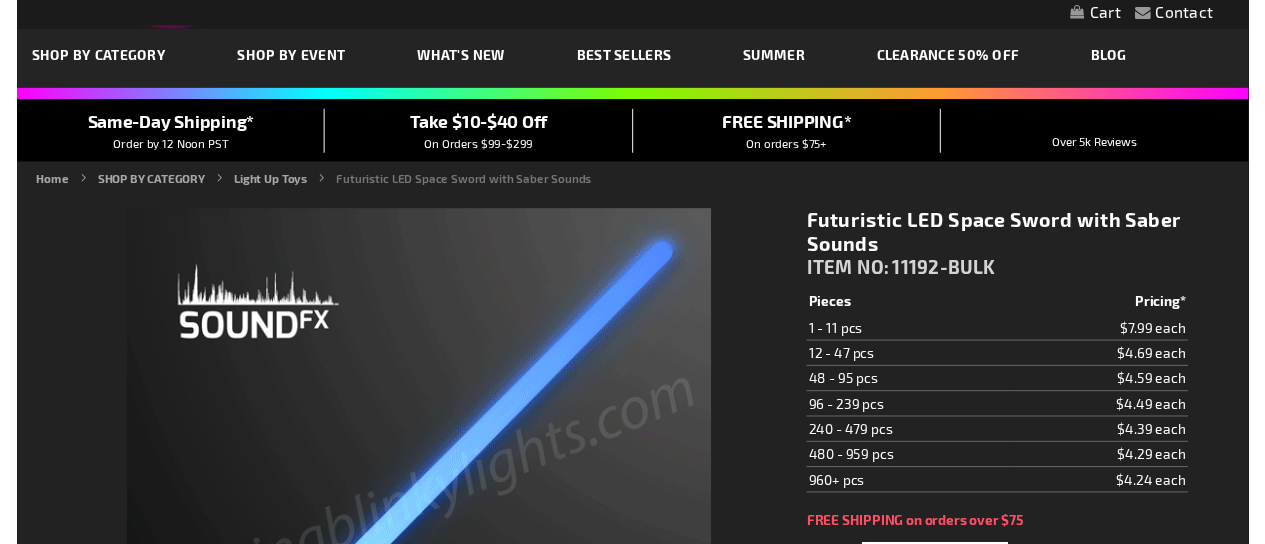scroll, scrollTop: 114, scrollLeft: 0, axis: vertical 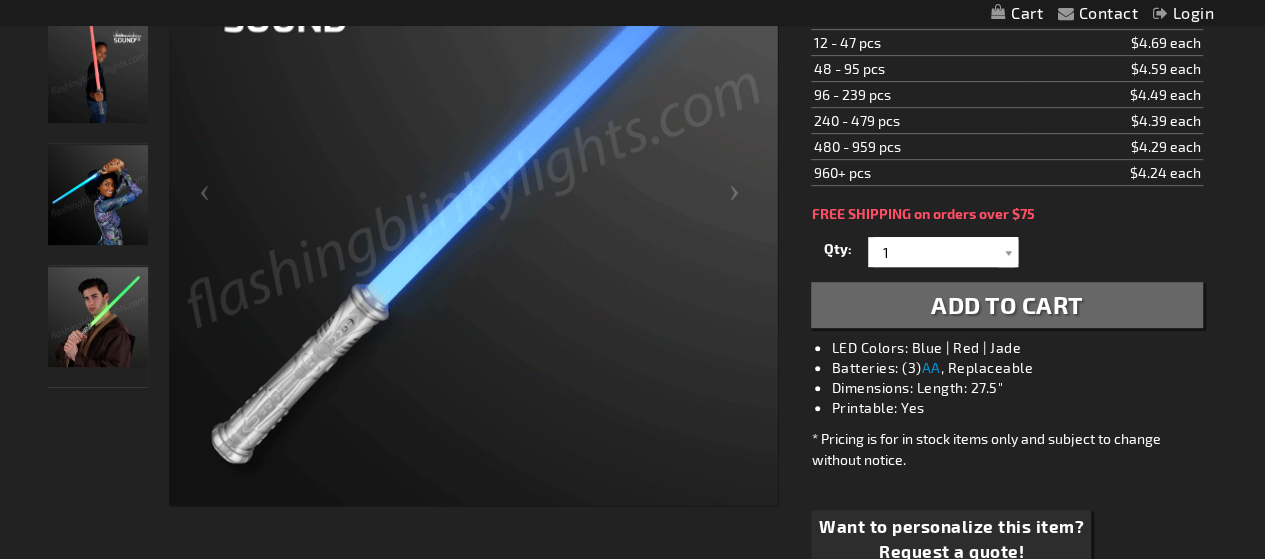 click at bounding box center (98, 195) 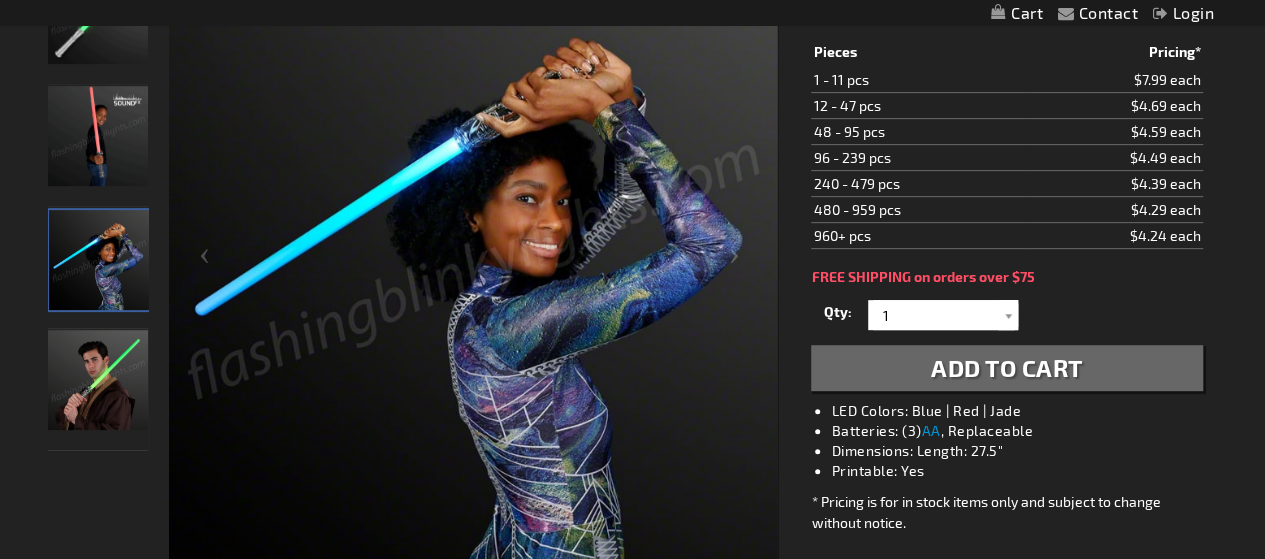 scroll, scrollTop: 265, scrollLeft: 0, axis: vertical 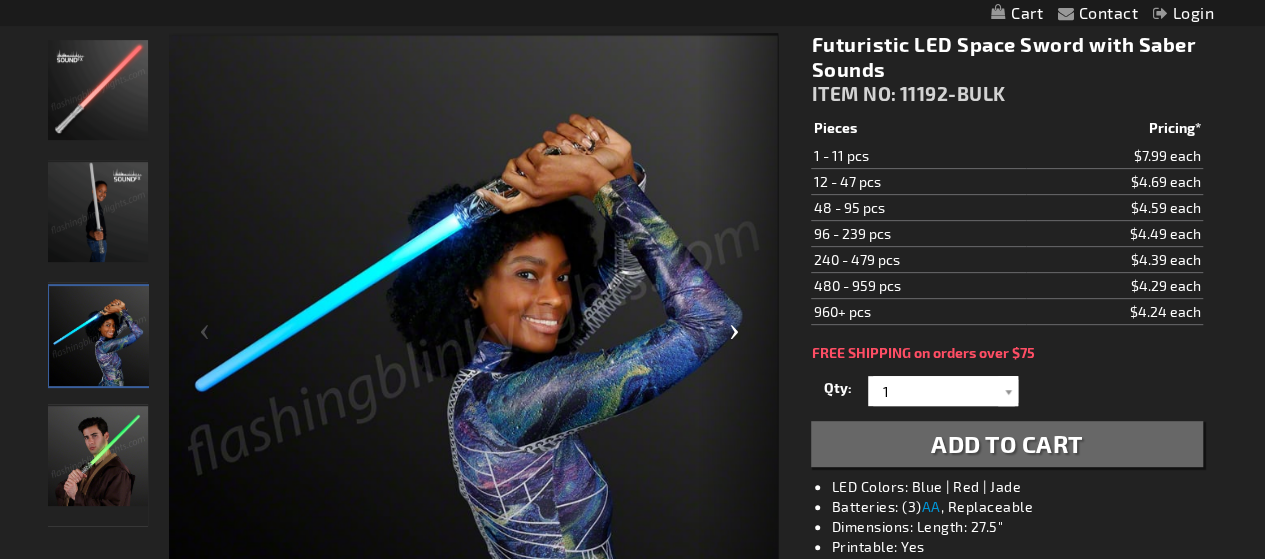 click at bounding box center [738, 340] 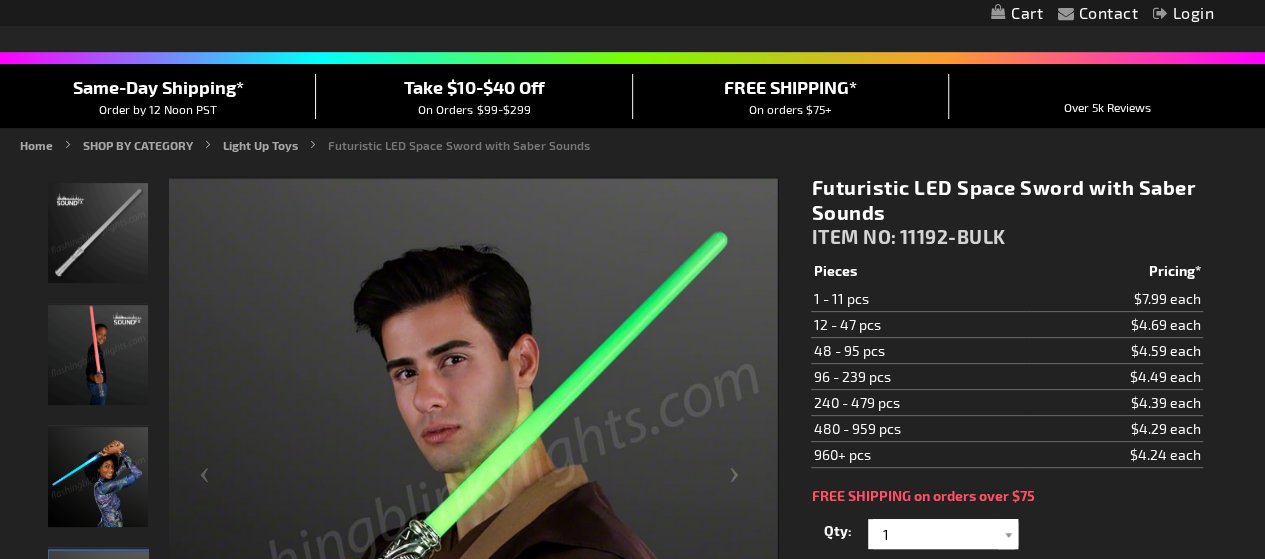 scroll, scrollTop: 126, scrollLeft: 0, axis: vertical 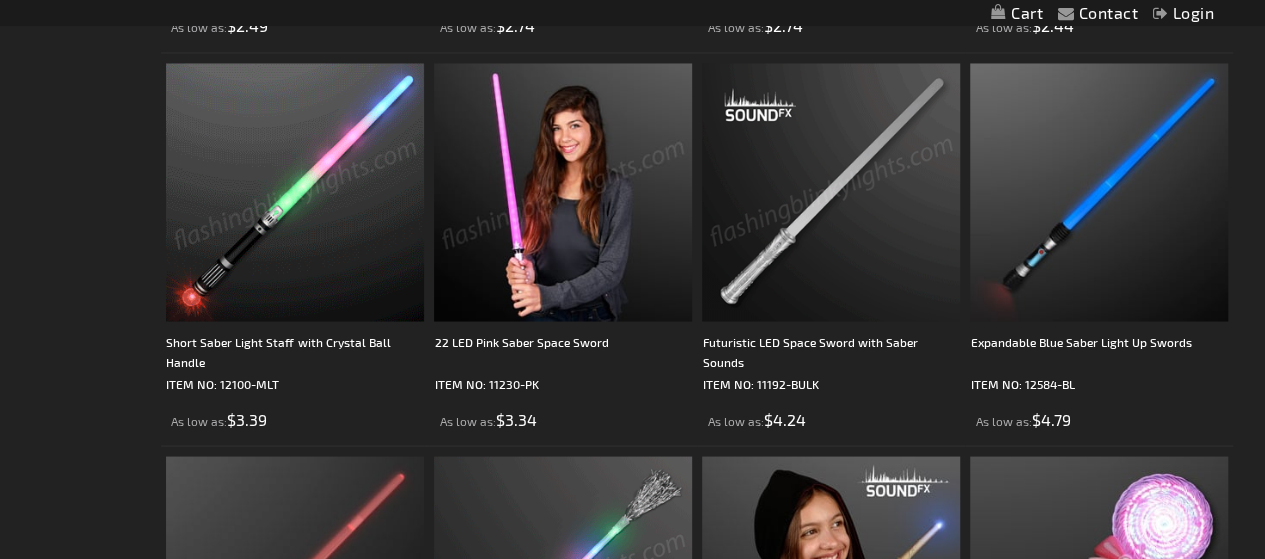 click at bounding box center [563, 192] 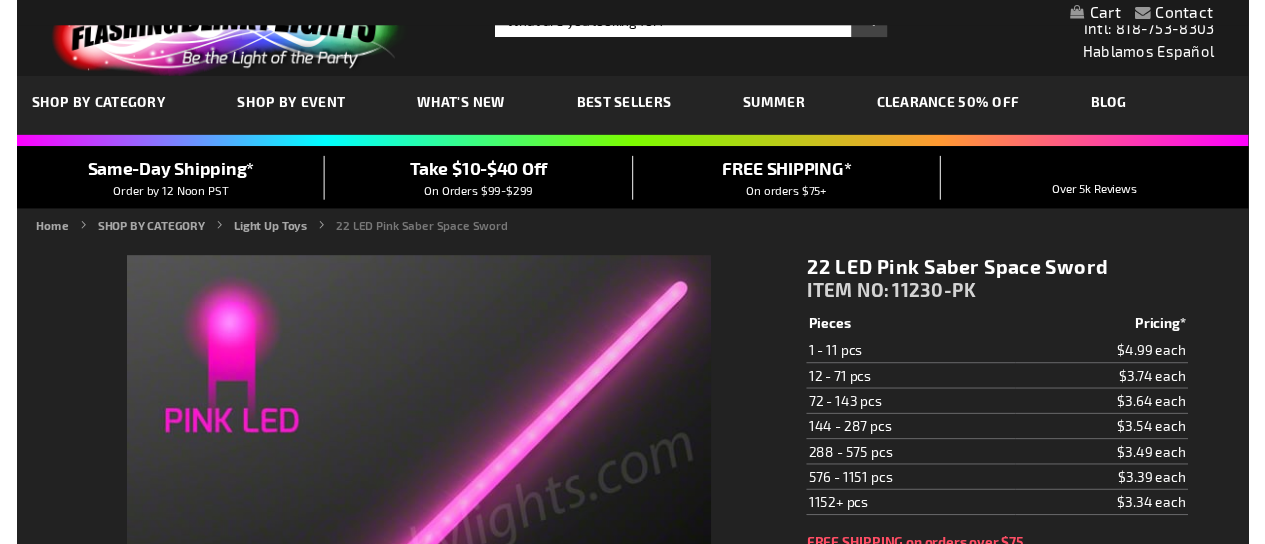 scroll, scrollTop: 88, scrollLeft: 0, axis: vertical 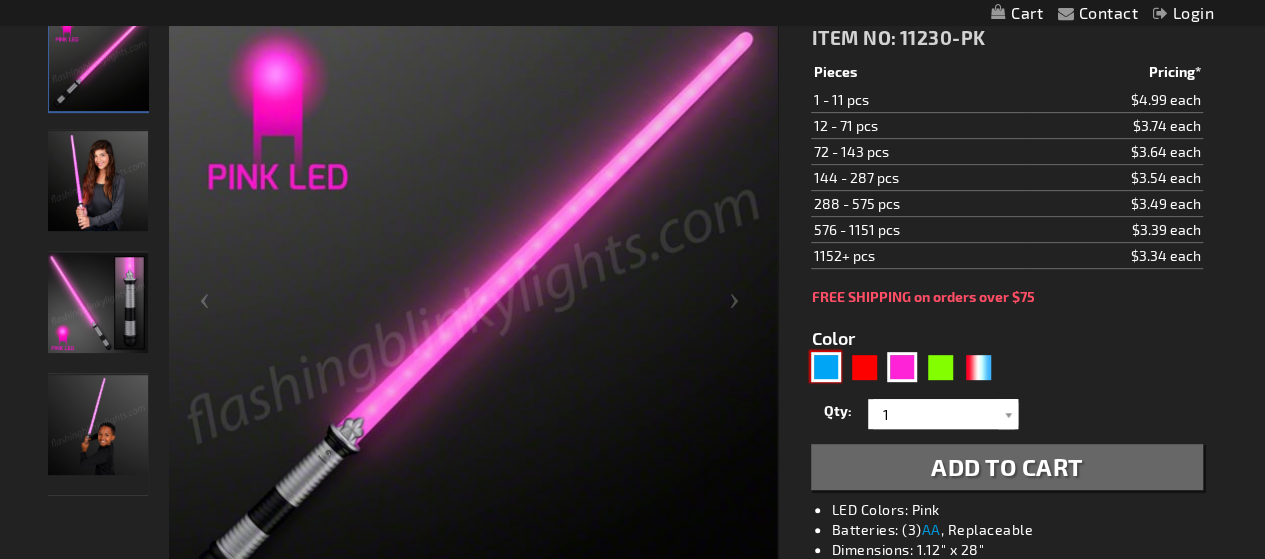 click at bounding box center (826, 367) 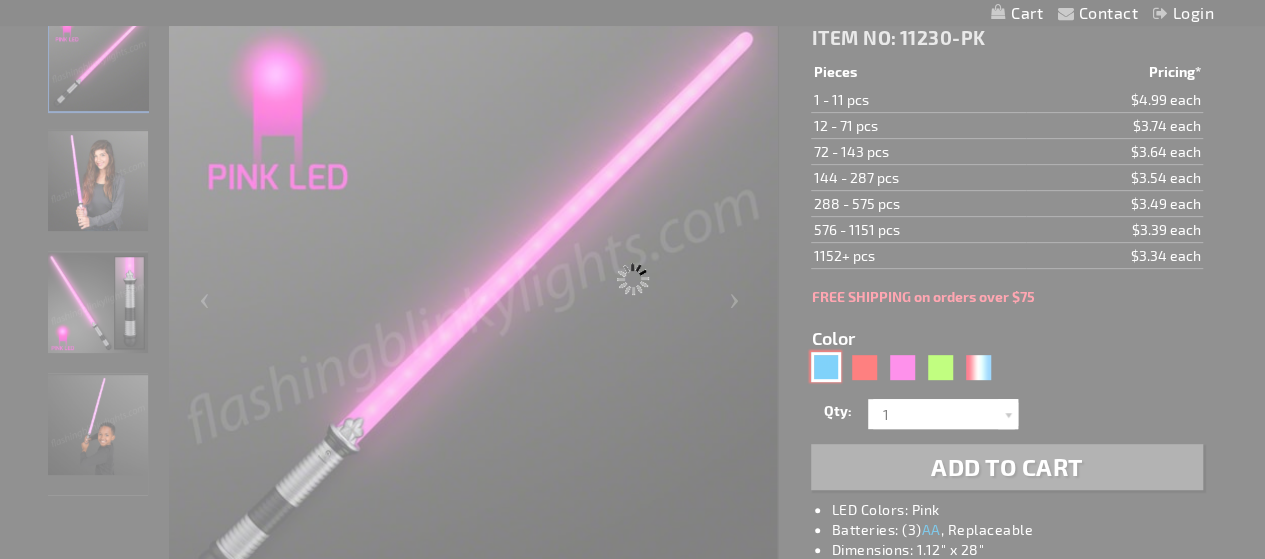 type on "5629" 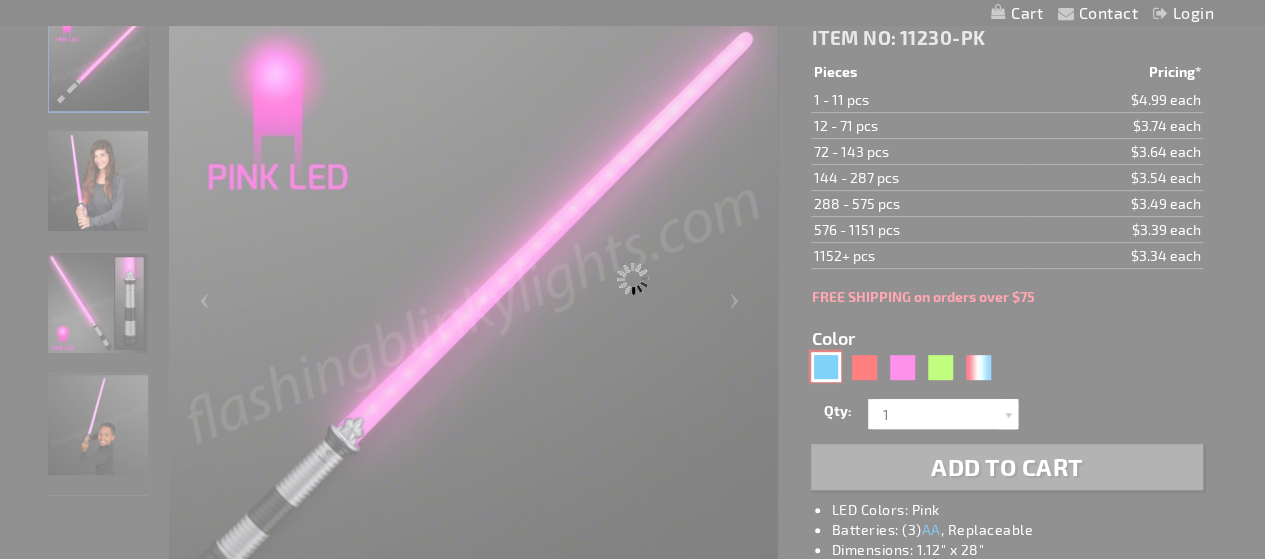 type on "11230-BL" 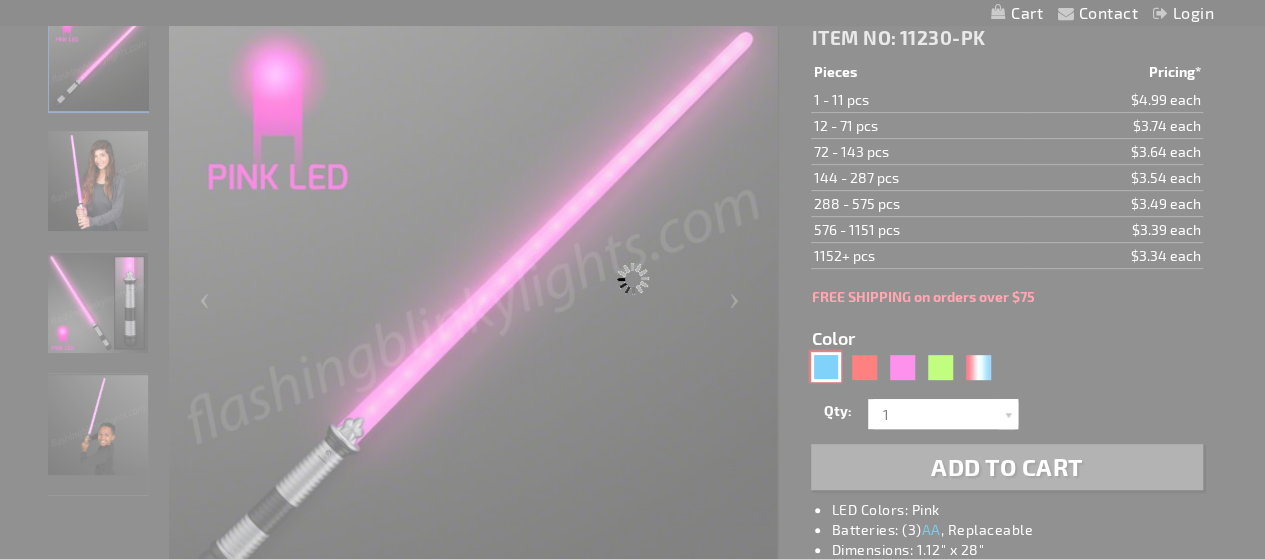 type on "Customize - Light Up Swords with 22 Blue LEDs - ITEM NO: 11230-BL" 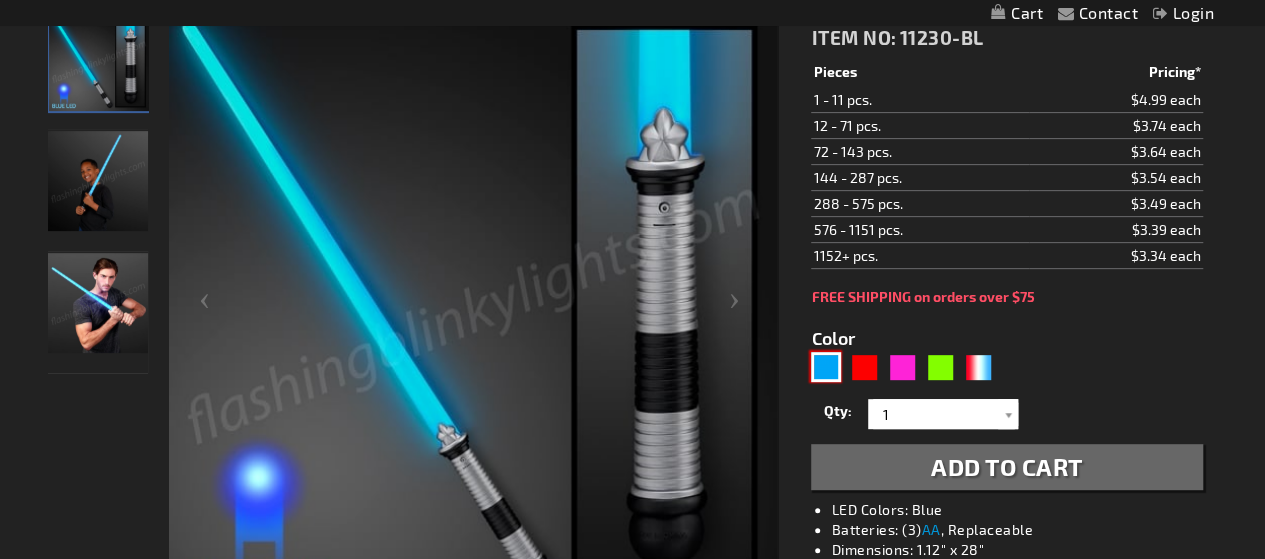 click at bounding box center (98, 303) 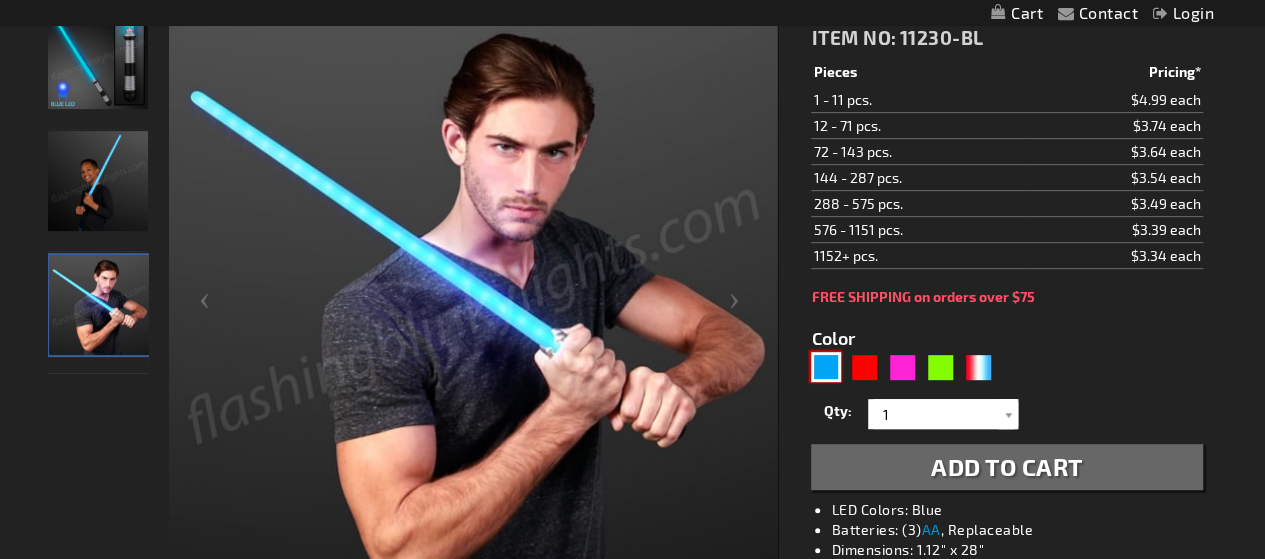 click at bounding box center [473, 309] 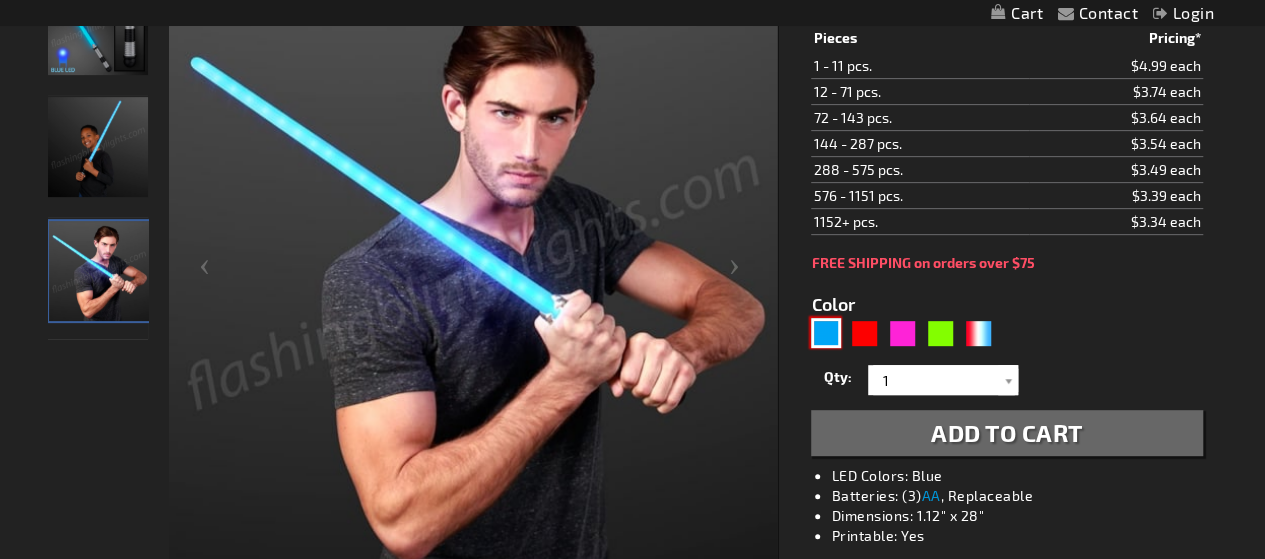 scroll, scrollTop: 327, scrollLeft: 0, axis: vertical 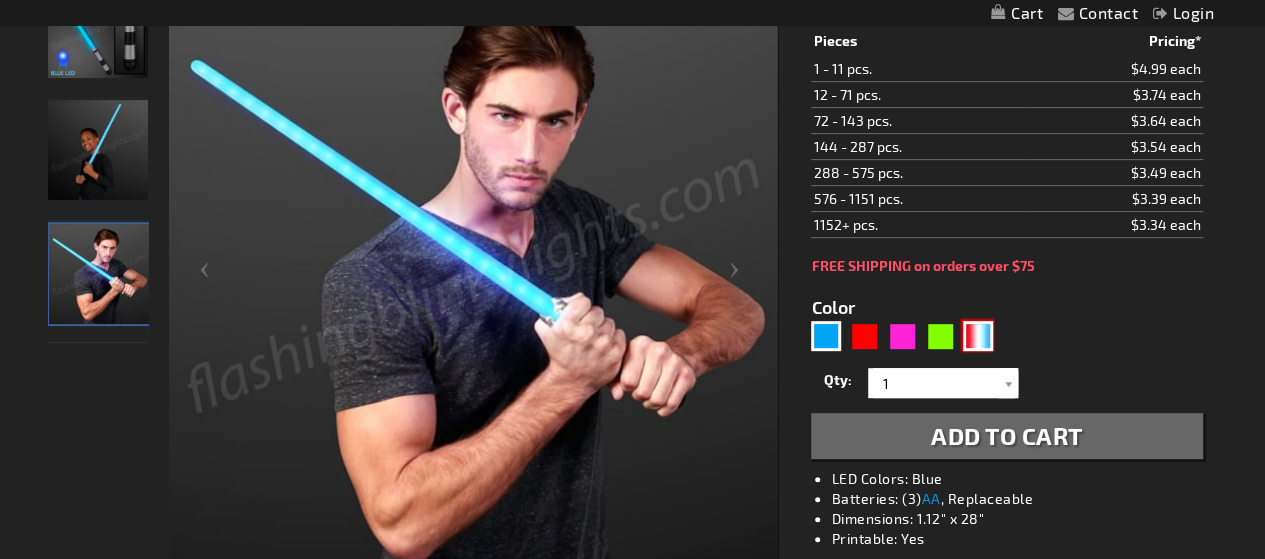 click at bounding box center [978, 336] 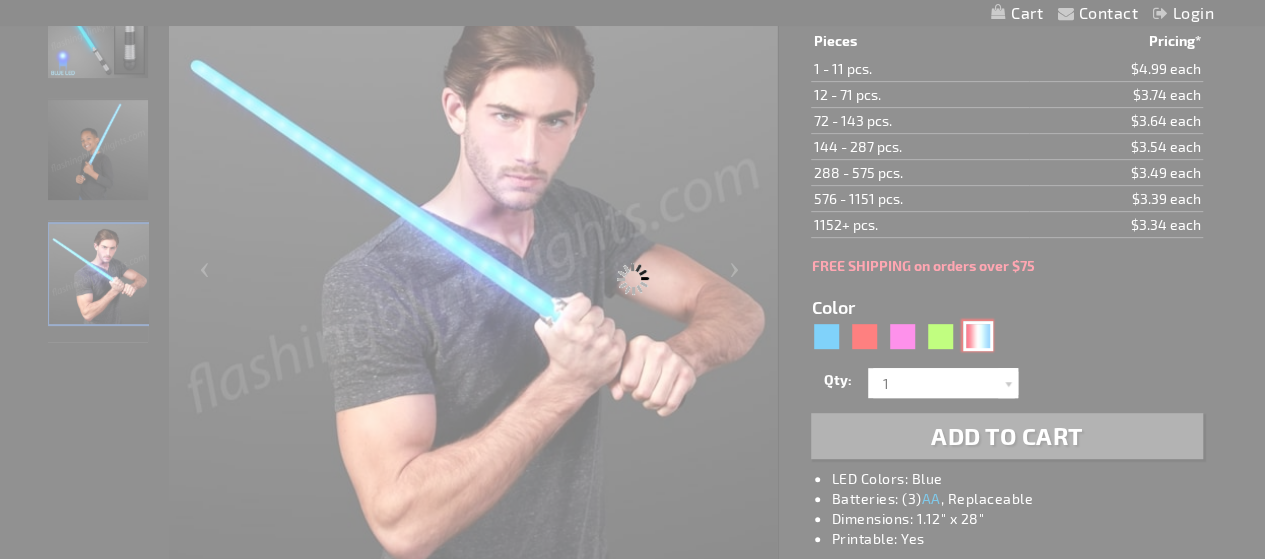 type on "11230-RWB" 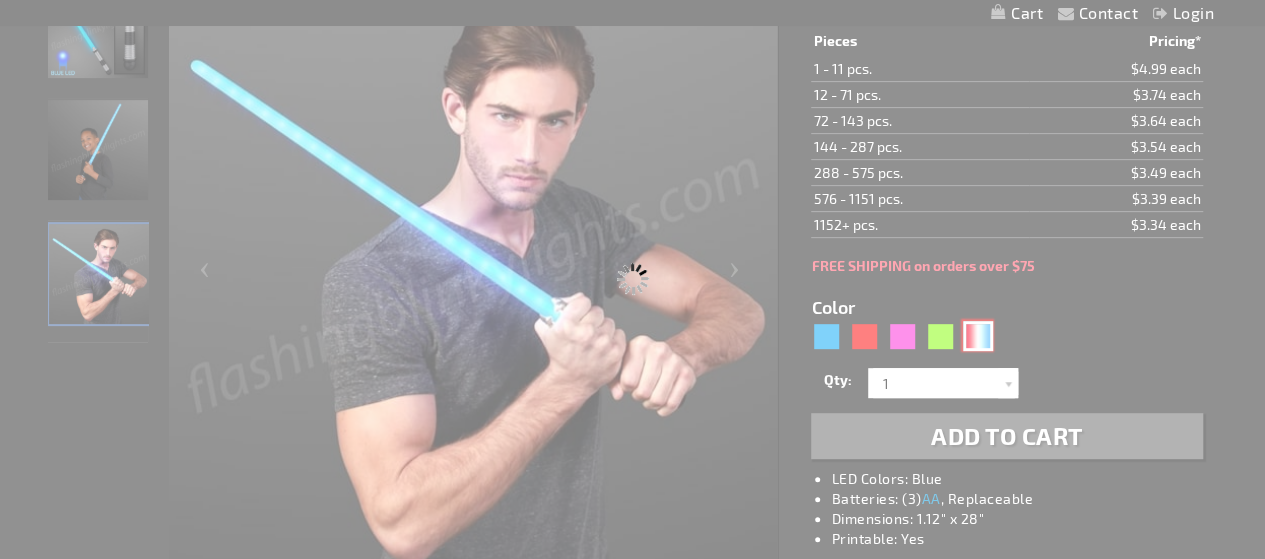 type on "Customize - American Sword Saber with Red White &amp; Blue LEDs - ITEM NO: 11230-RWB" 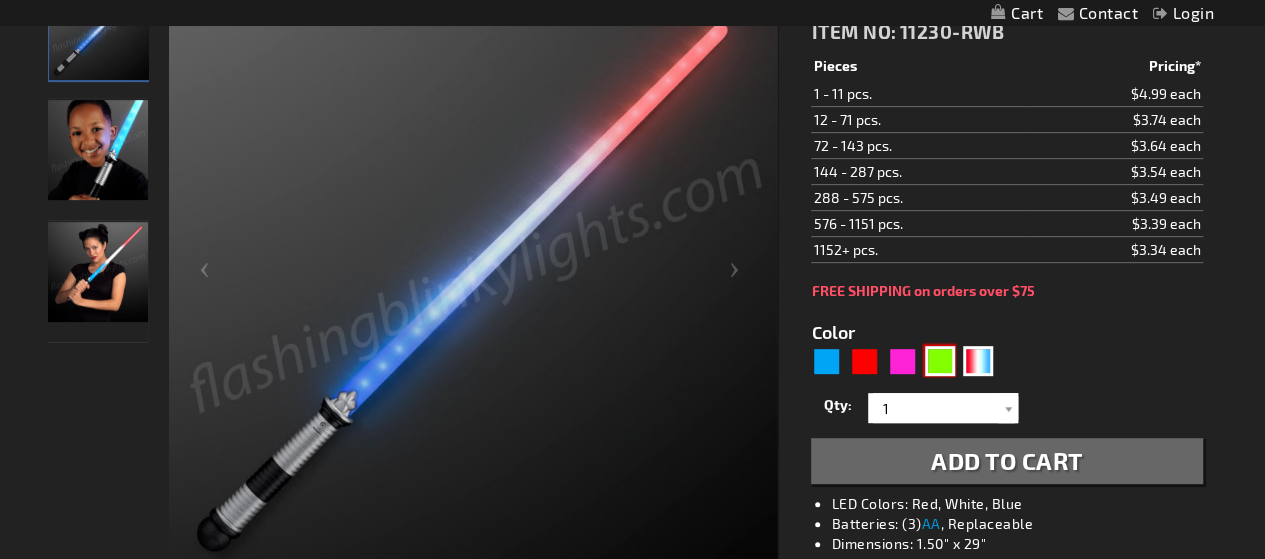 click at bounding box center [940, 361] 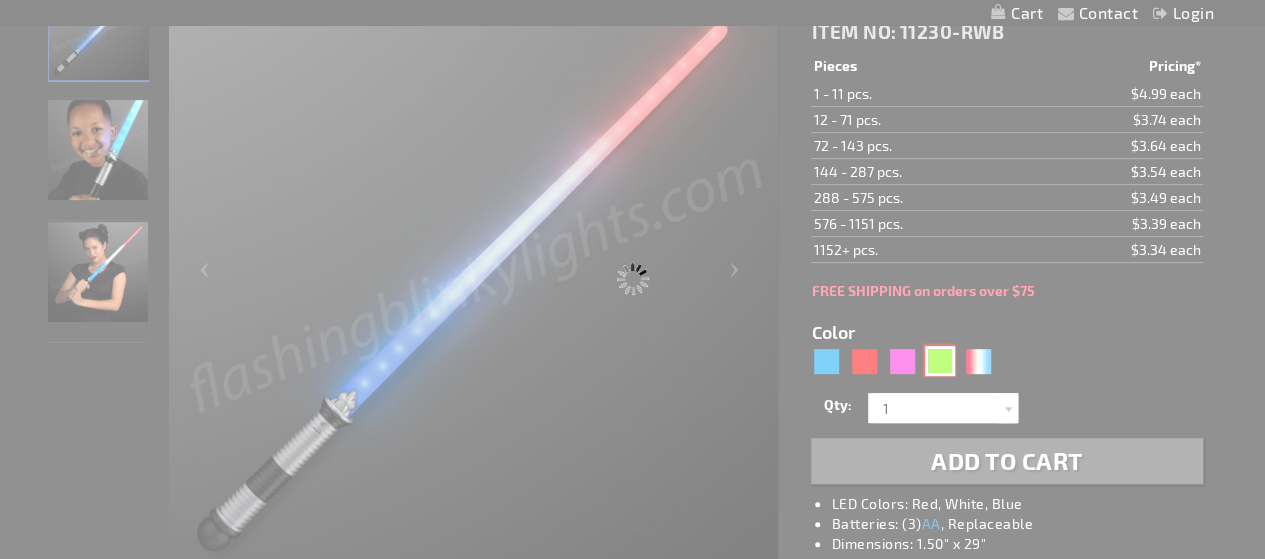 type on "11230-GN" 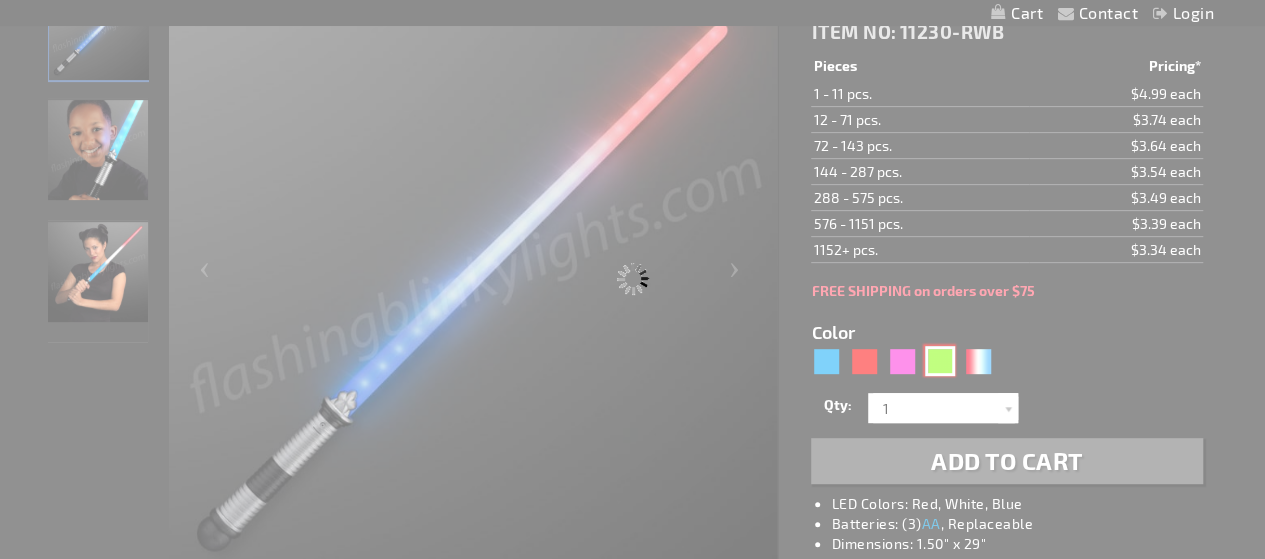 type on "Customize - Light Up Swords with 22 Green LEDs - ITEM NO: 11230-GN" 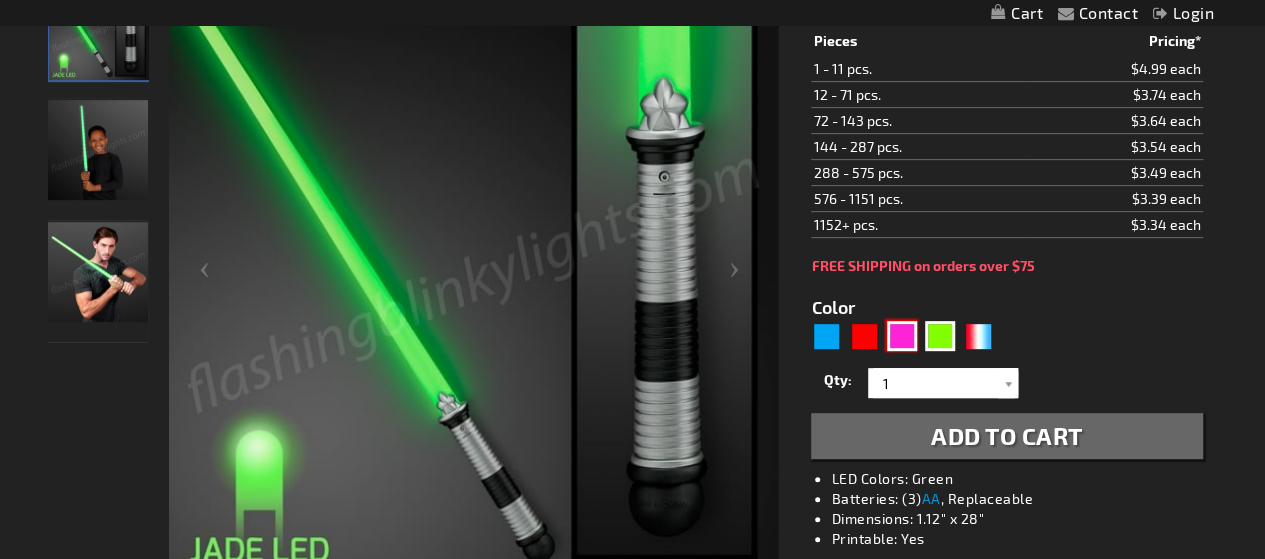 click at bounding box center [902, 336] 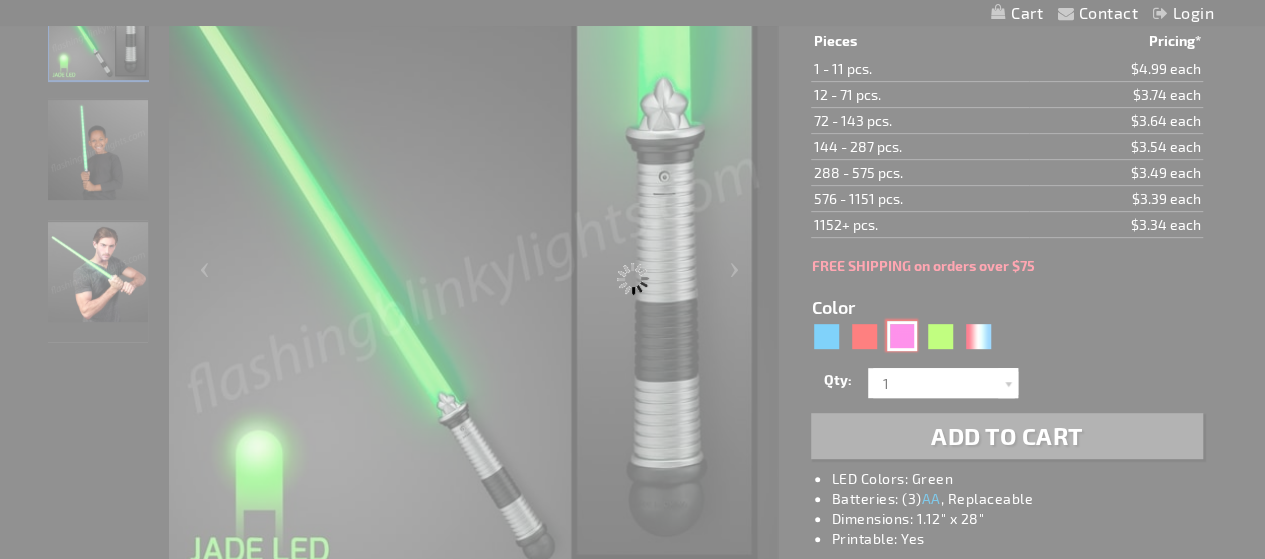 type on "11230-PK" 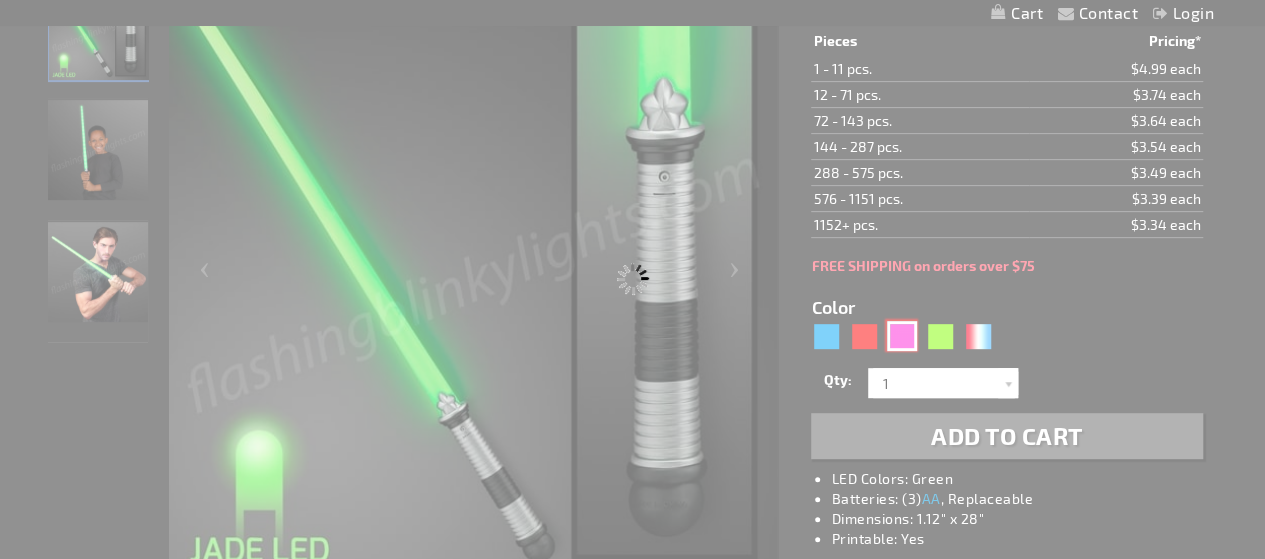 type on "Customize - 22 LED Pink Saber Space Sword - ITEM NO: 11230-PK" 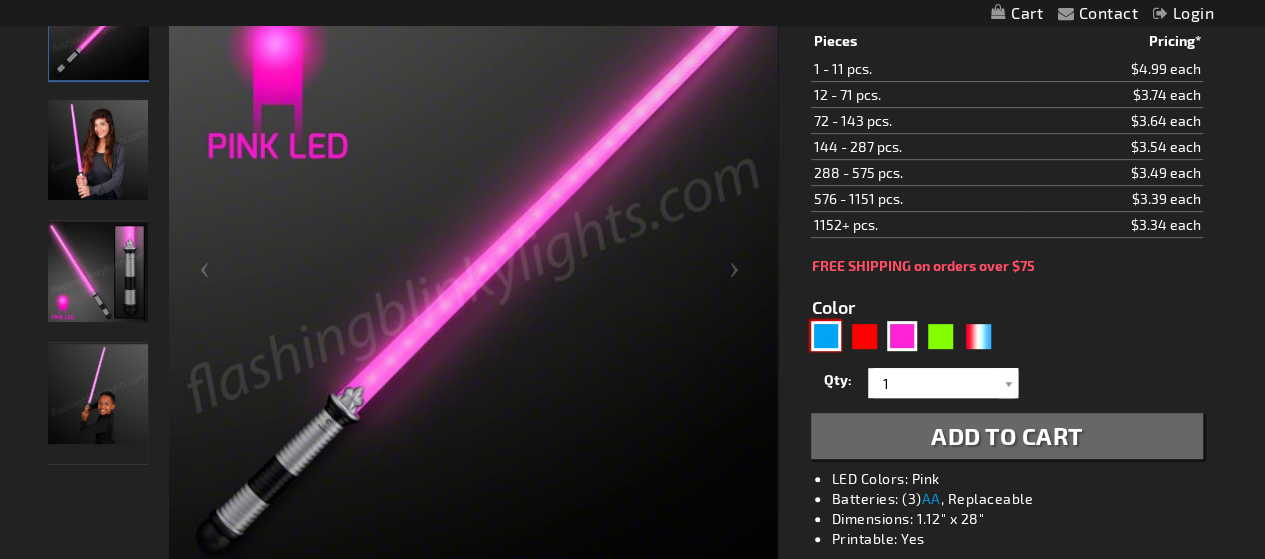 click at bounding box center [826, 336] 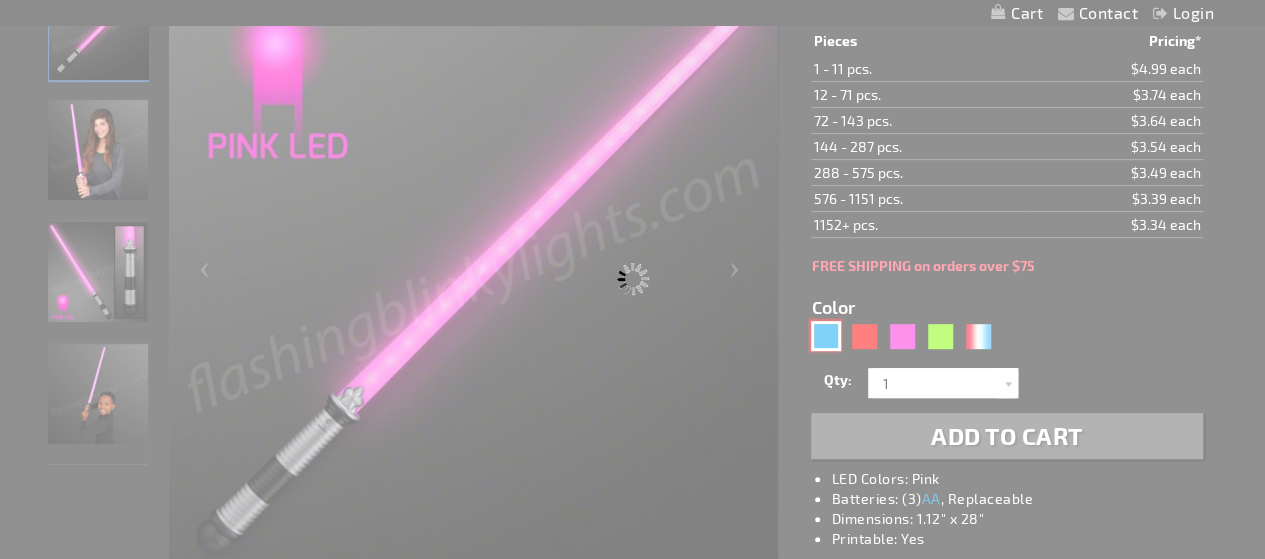 type on "11230-BL" 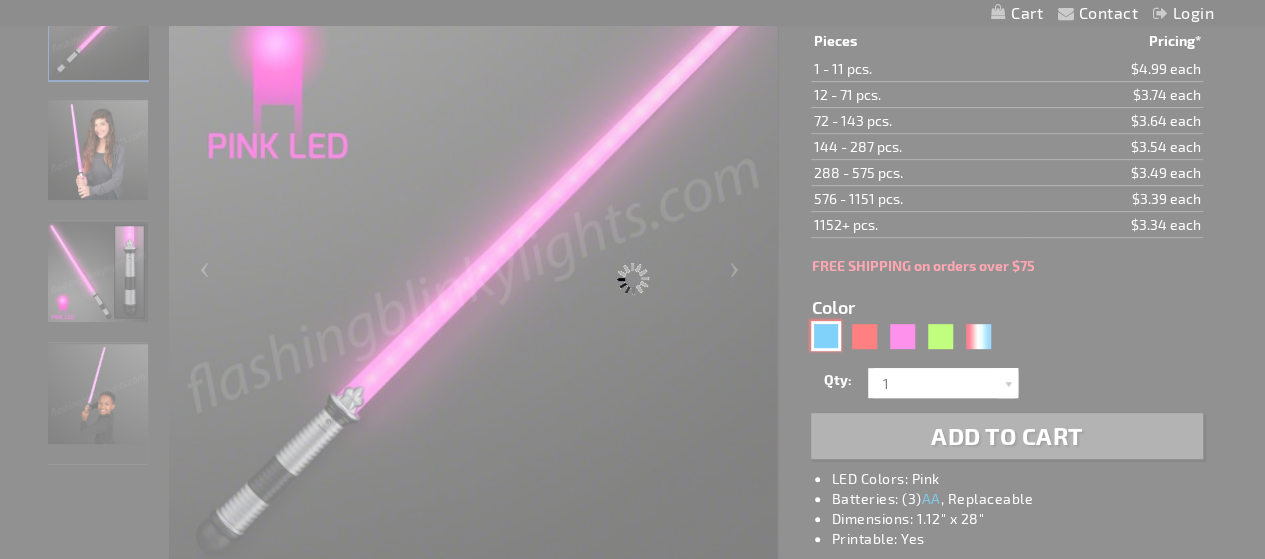 type on "Customize - Light Up Swords with 22 Blue LEDs - ITEM NO: 11230-BL" 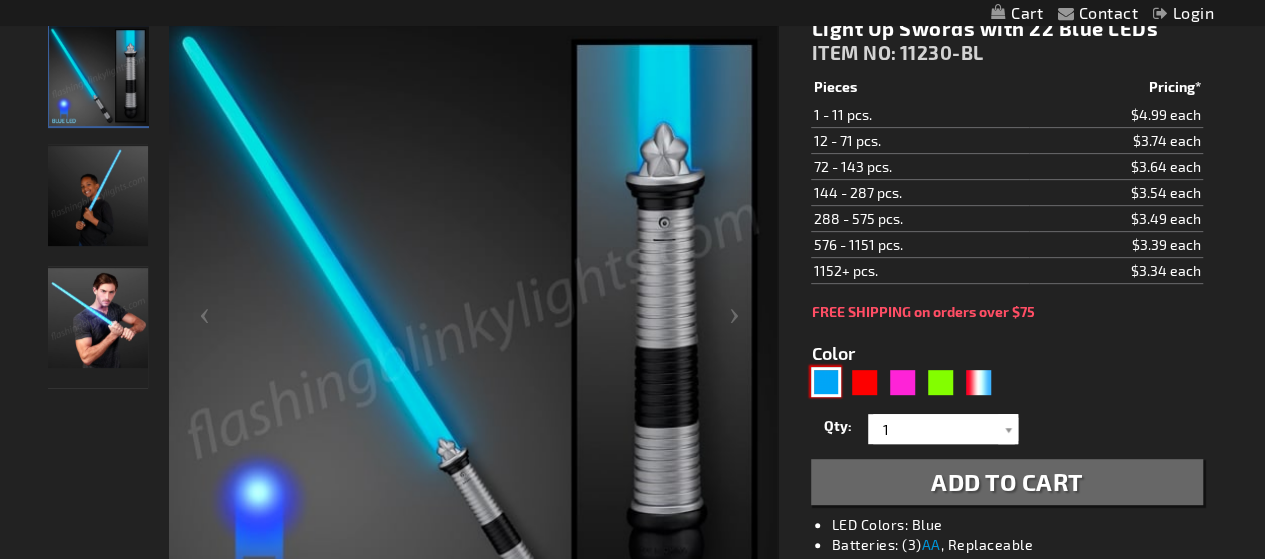 scroll, scrollTop: 282, scrollLeft: 0, axis: vertical 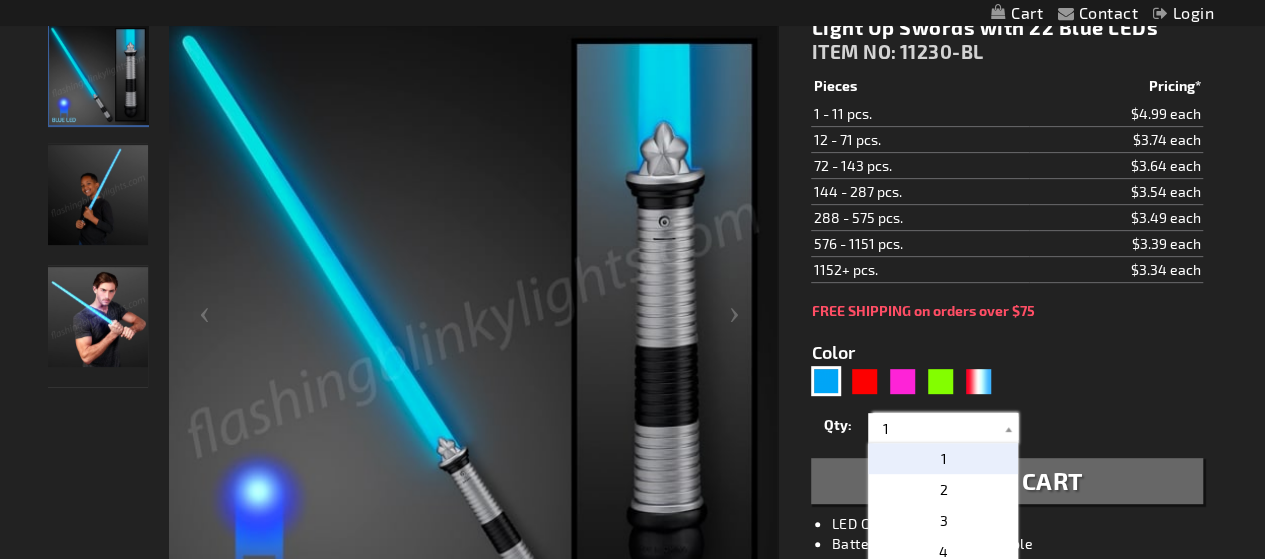 click on "1" at bounding box center [945, 428] 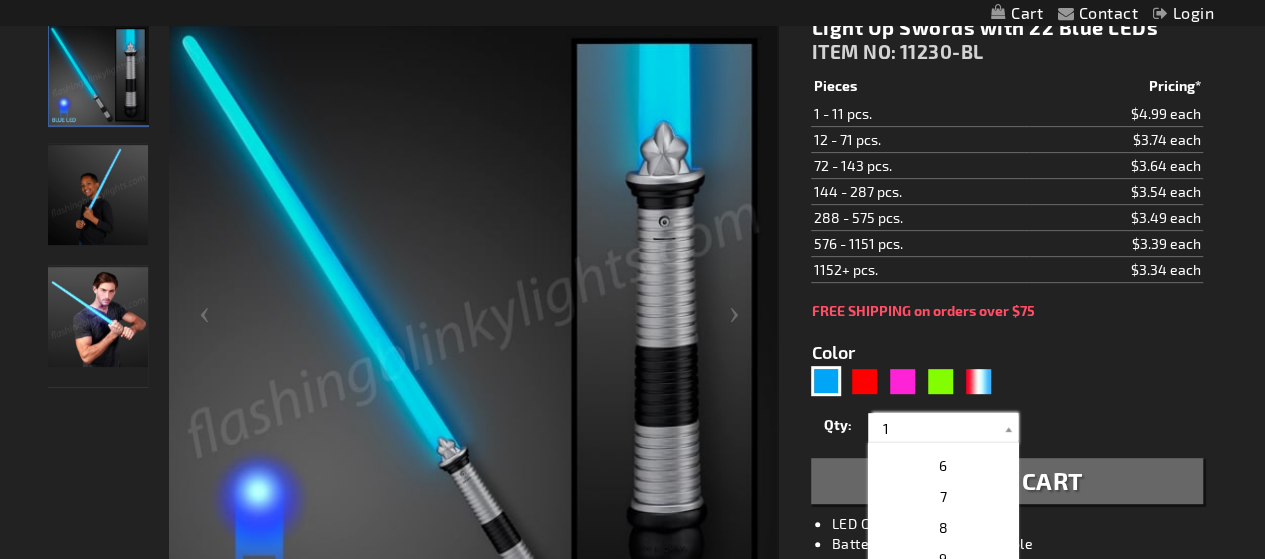 scroll, scrollTop: 255, scrollLeft: 0, axis: vertical 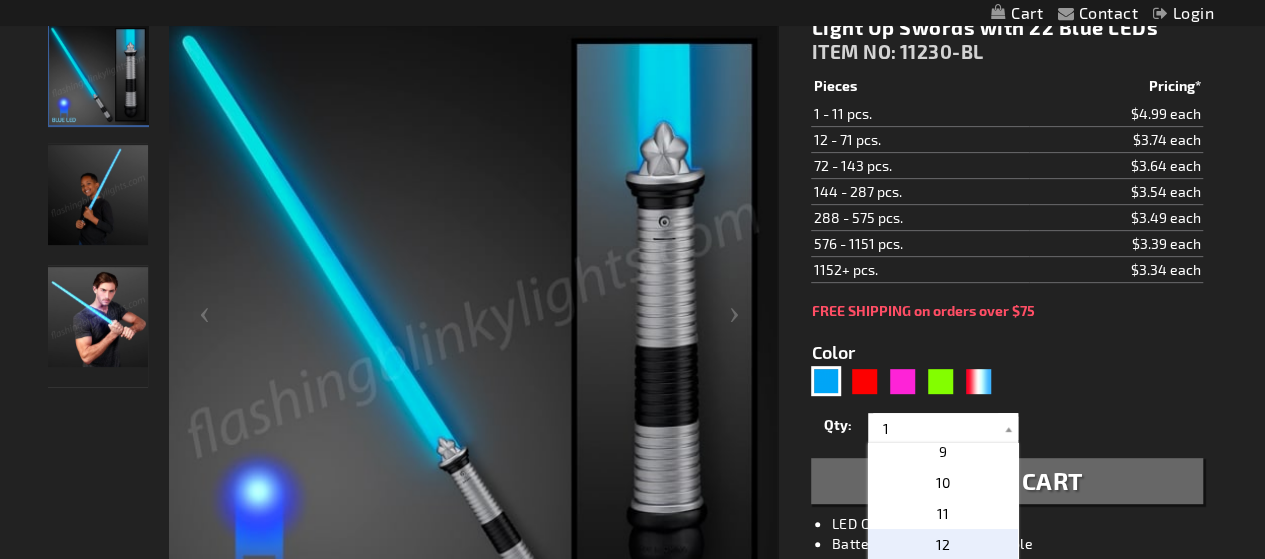click on "12" at bounding box center (943, 544) 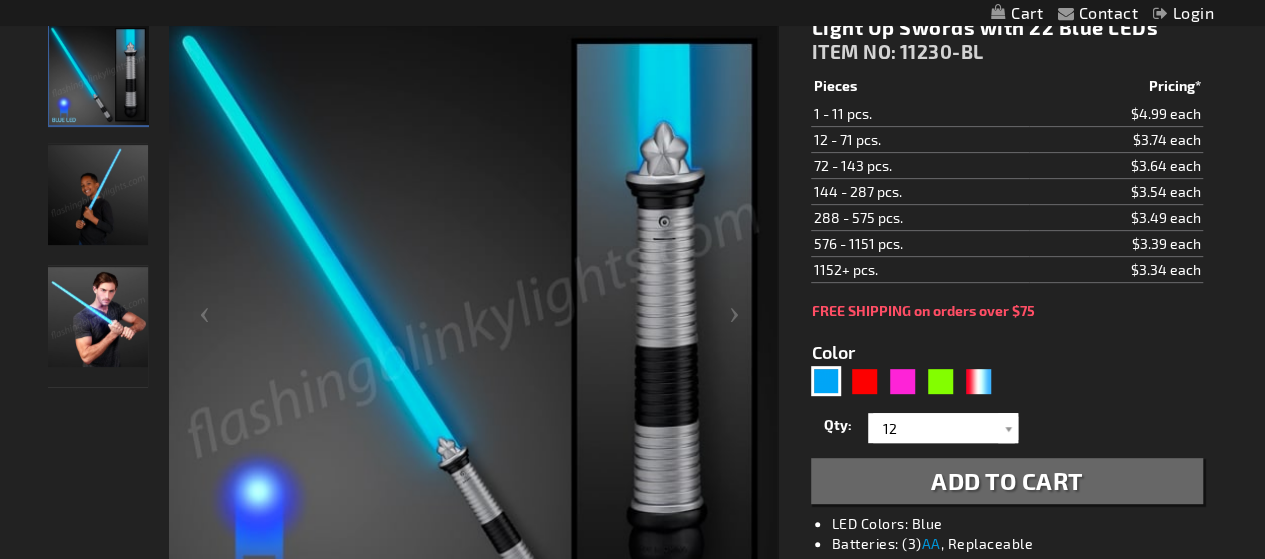 click on "Add to Cart" at bounding box center [1006, 481] 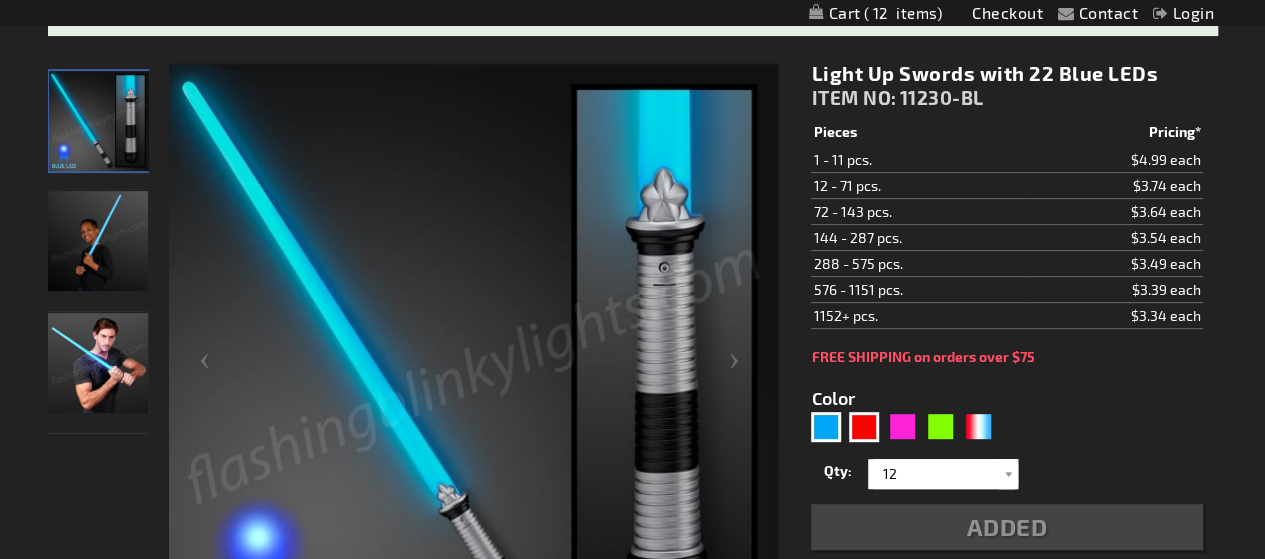 scroll, scrollTop: 327, scrollLeft: 0, axis: vertical 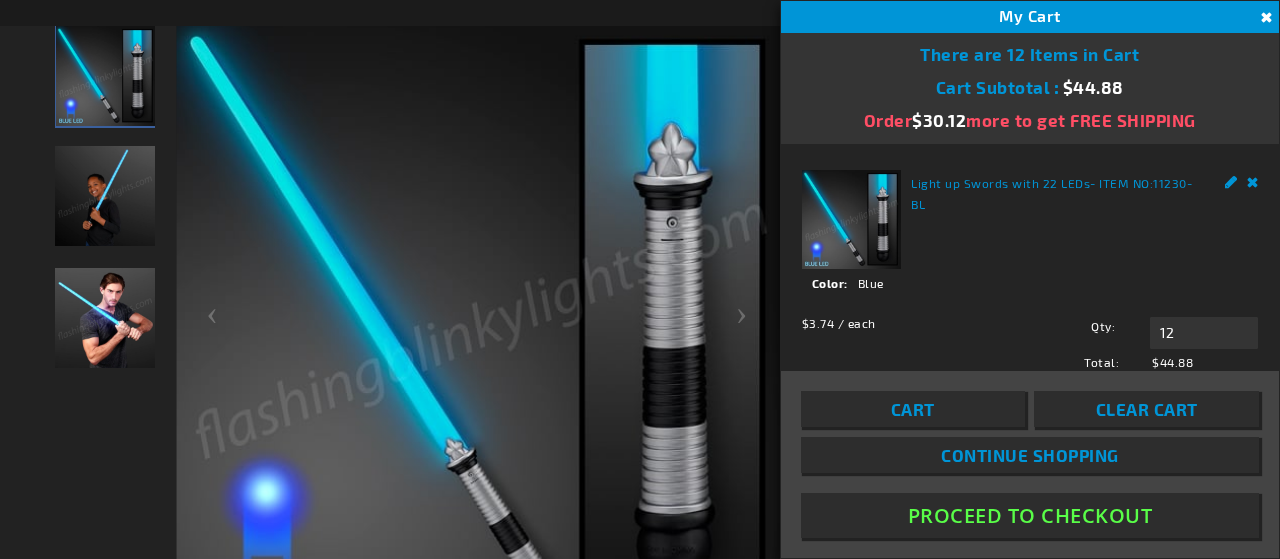 click on "Close" at bounding box center (1264, 18) 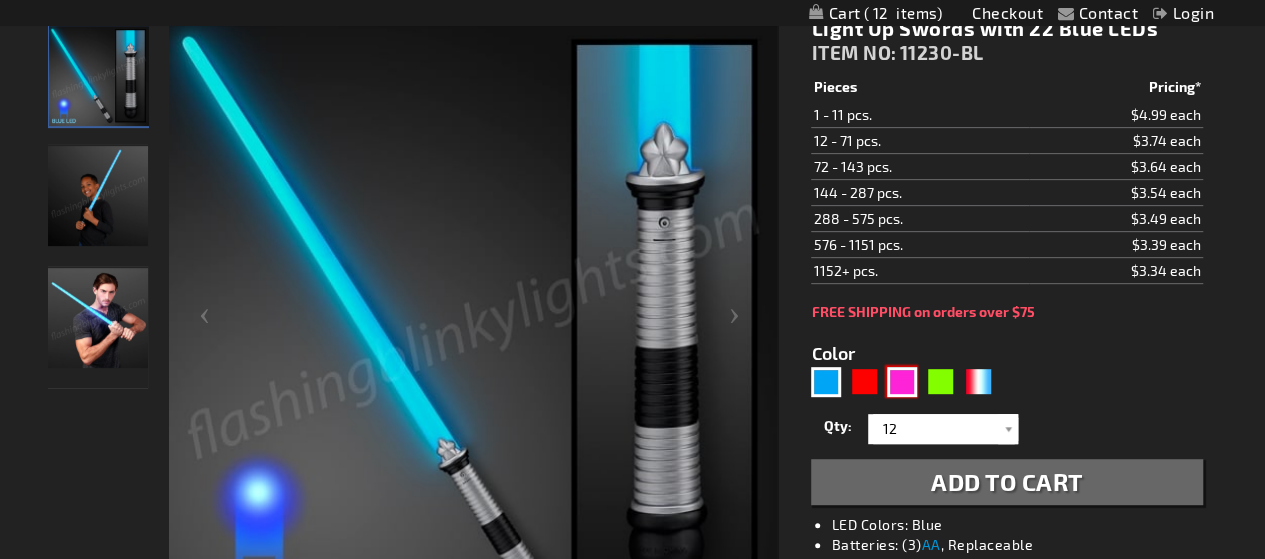 click at bounding box center [902, 382] 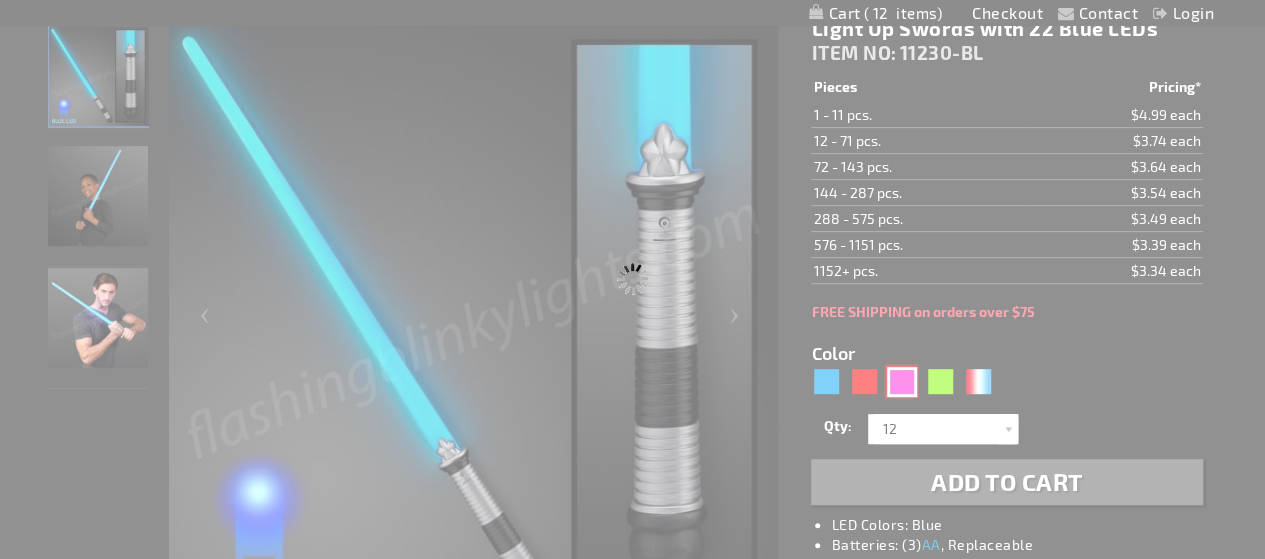 type on "11230-PK" 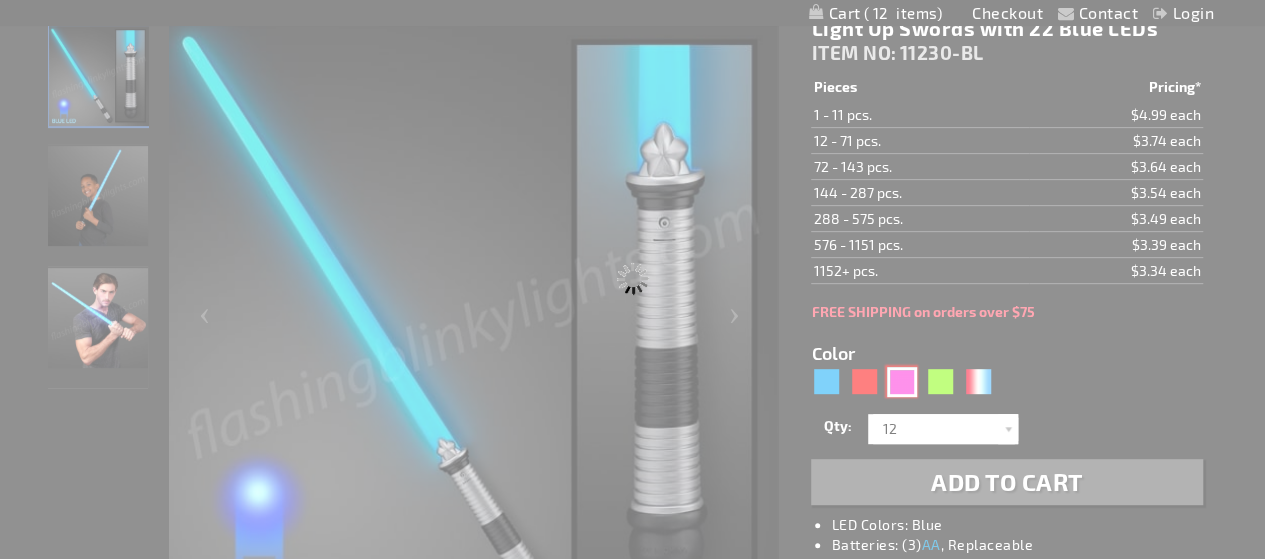 type on "Customize - 22 LED Pink Saber Space Sword - ITEM NO: 11230-PK" 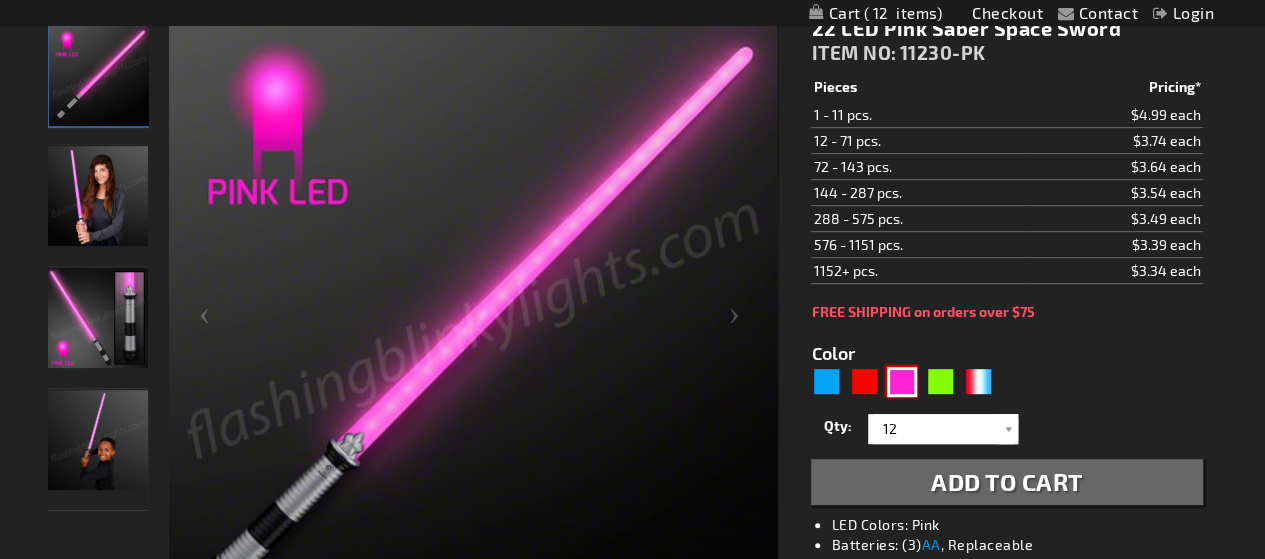 scroll, scrollTop: 282, scrollLeft: 0, axis: vertical 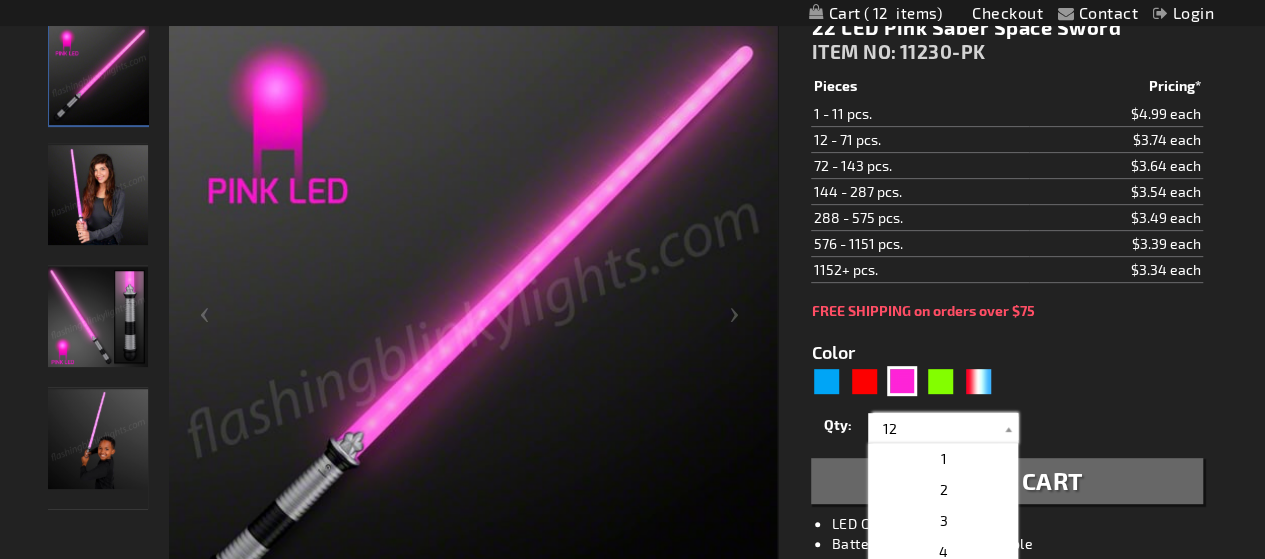 click on "12" at bounding box center [945, 428] 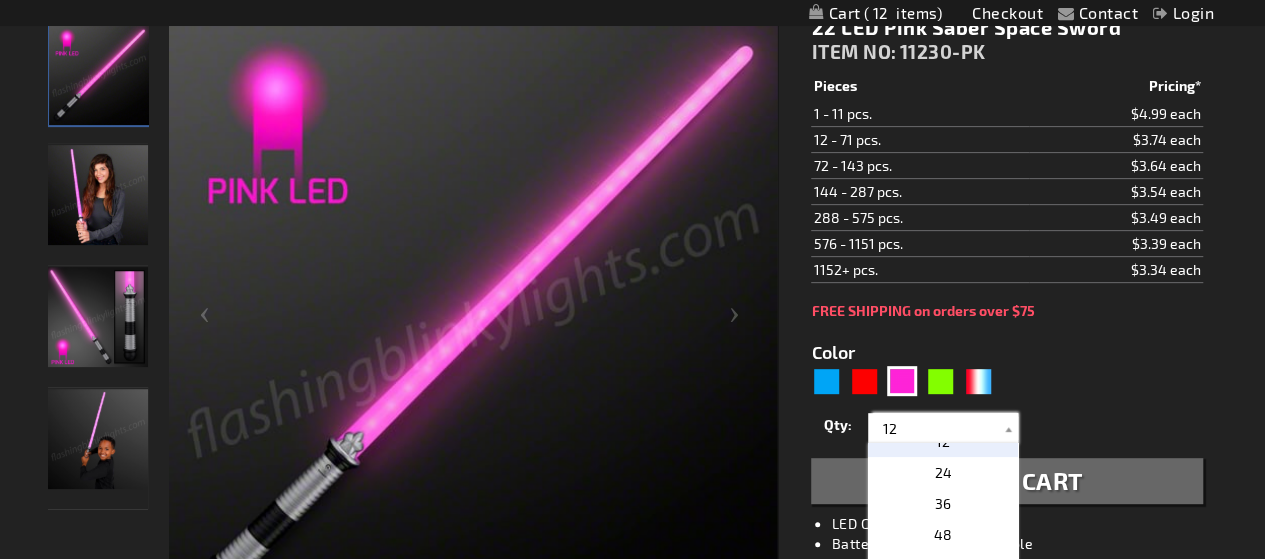 scroll, scrollTop: 296, scrollLeft: 0, axis: vertical 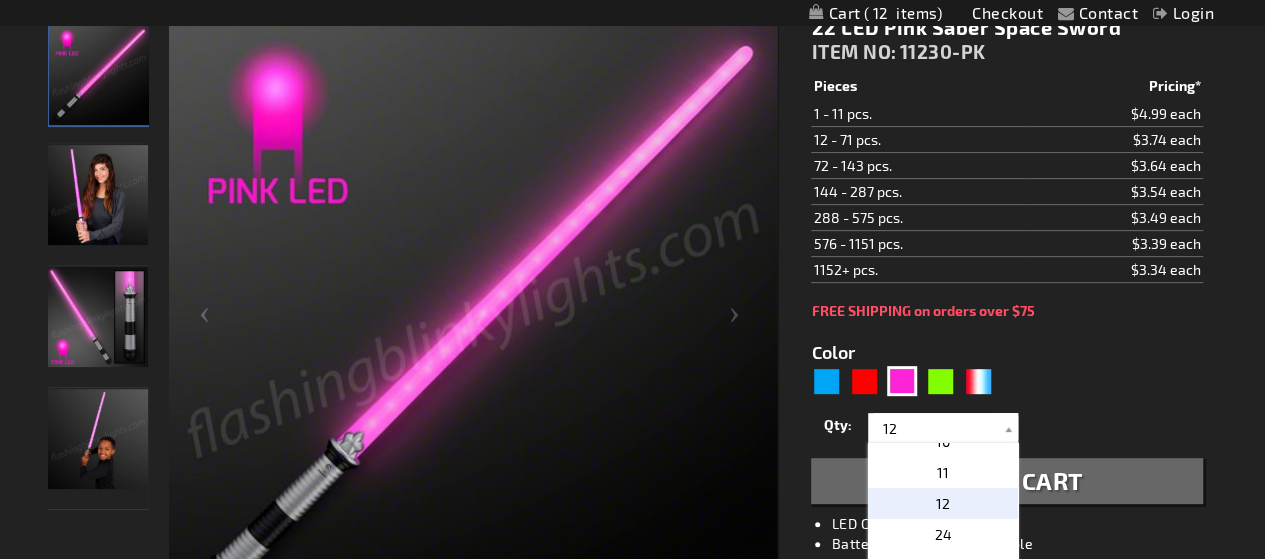 click on "12" at bounding box center [943, 503] 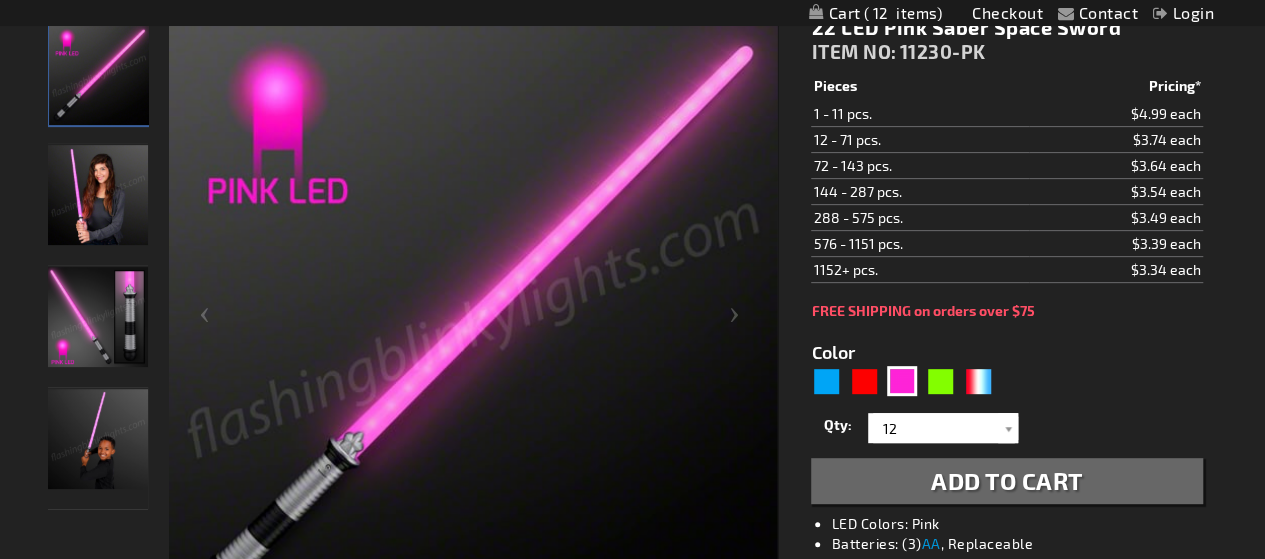 click on "Add to Cart" at bounding box center [1007, 480] 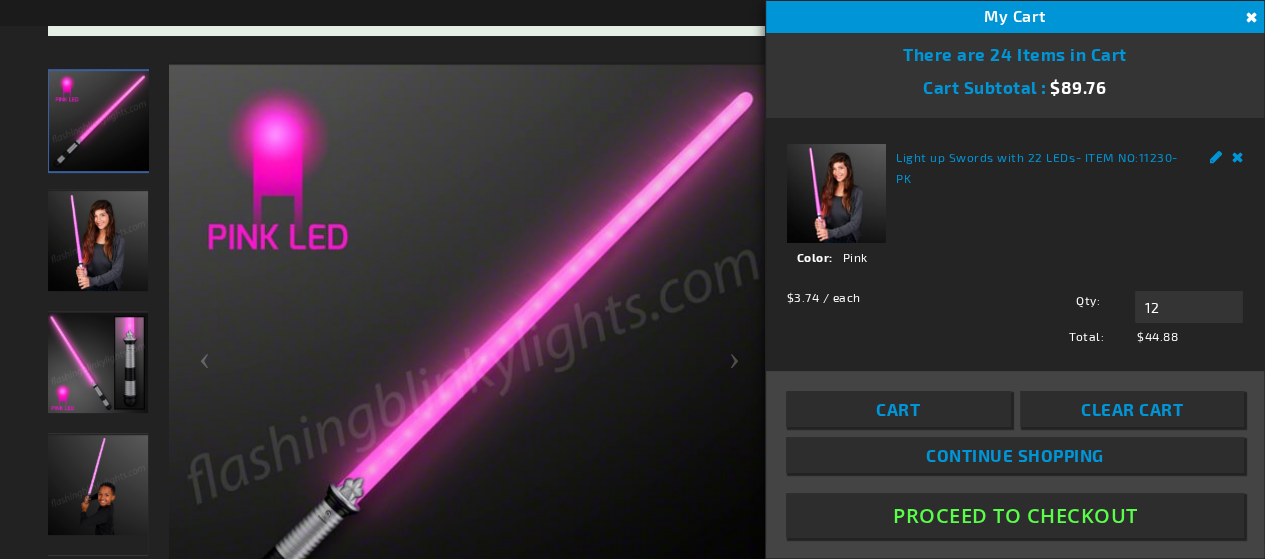 scroll, scrollTop: 327, scrollLeft: 0, axis: vertical 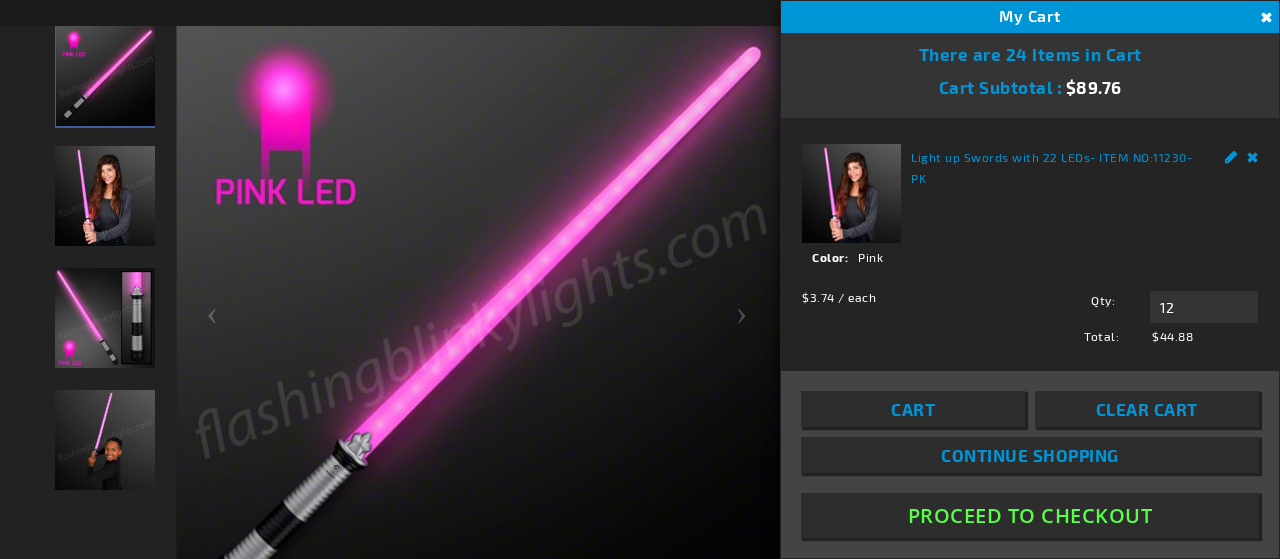click on "Close" at bounding box center [1264, 18] 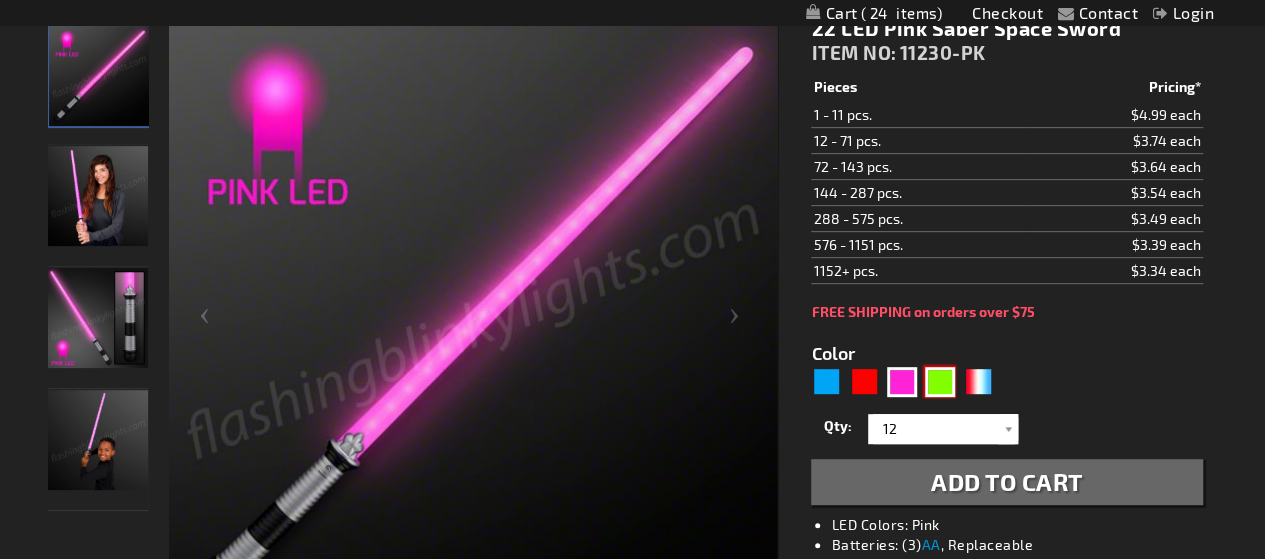 click at bounding box center [940, 382] 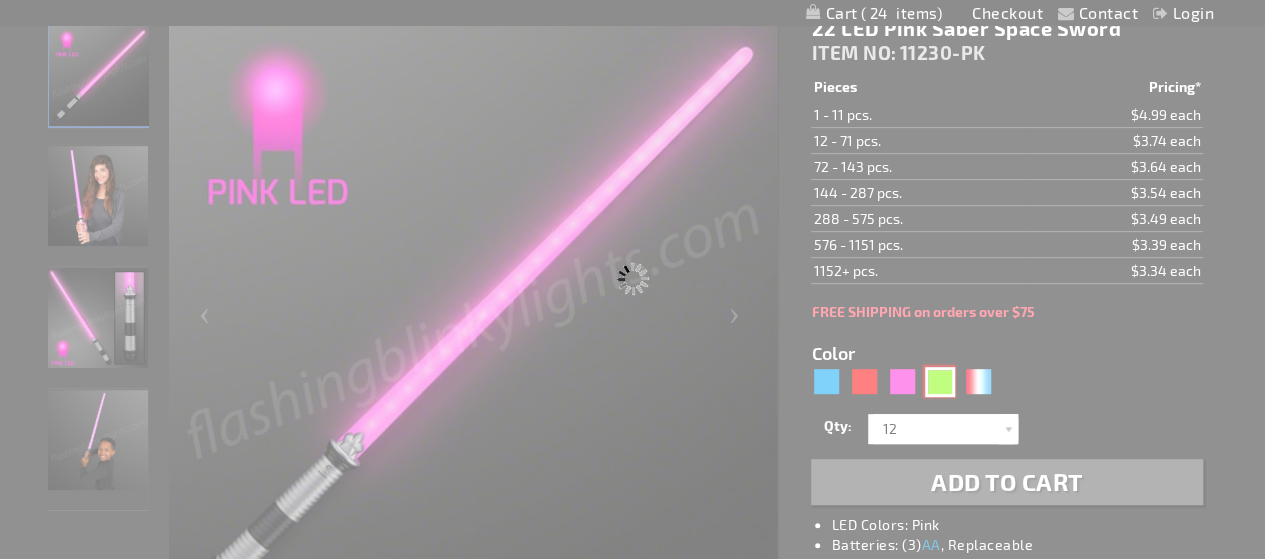 type on "11230-GN" 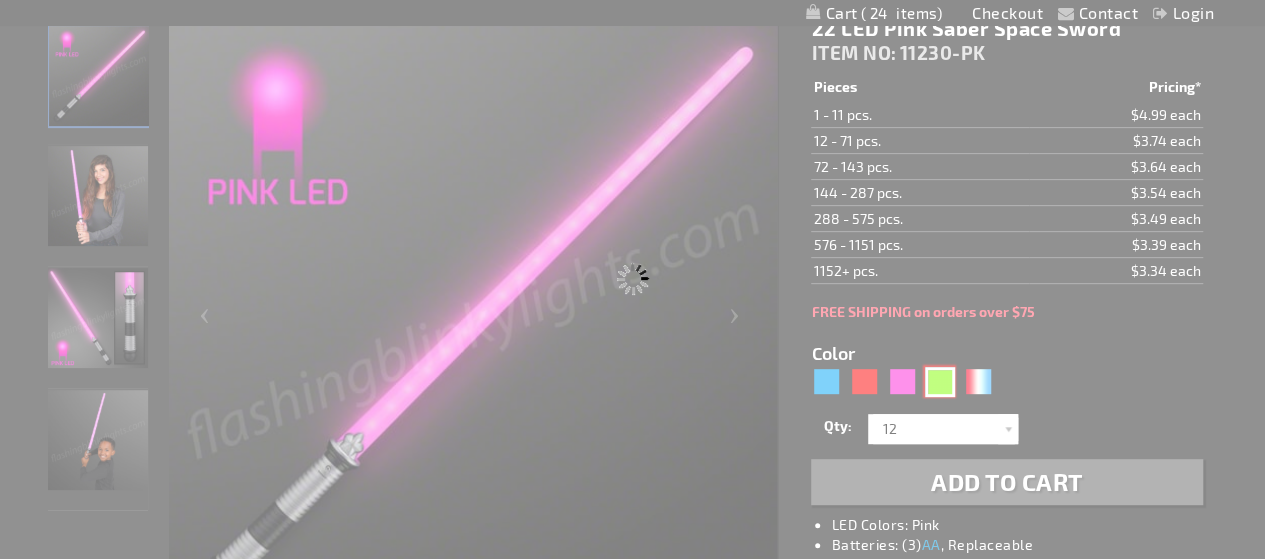 type on "Customize - Light Up Swords with 22 Green LEDs - ITEM NO: 11230-GN" 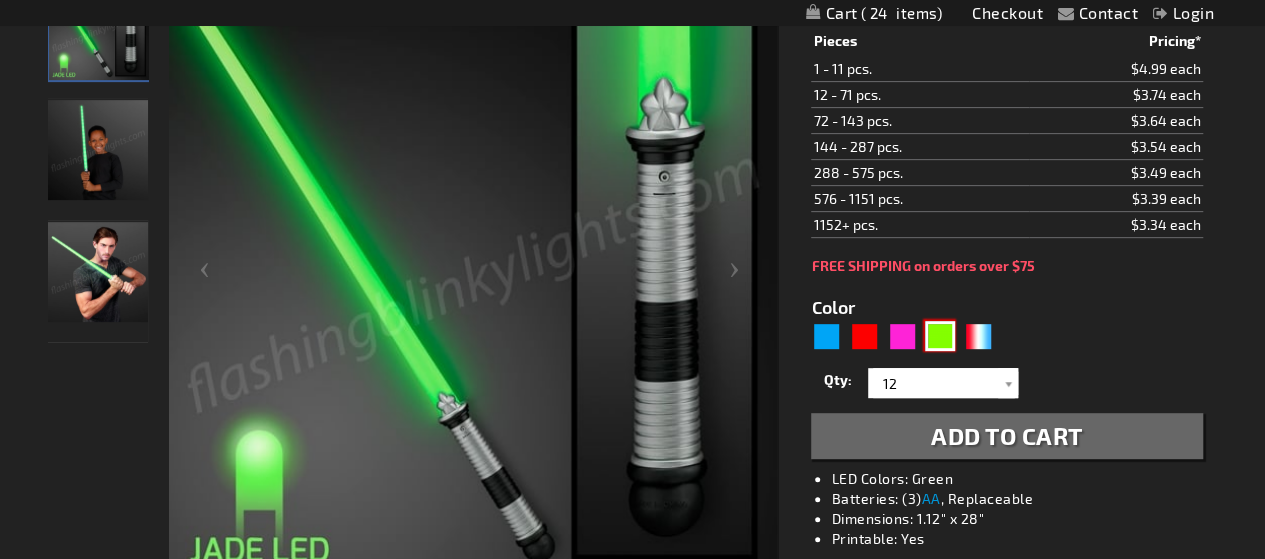 scroll, scrollTop: 282, scrollLeft: 0, axis: vertical 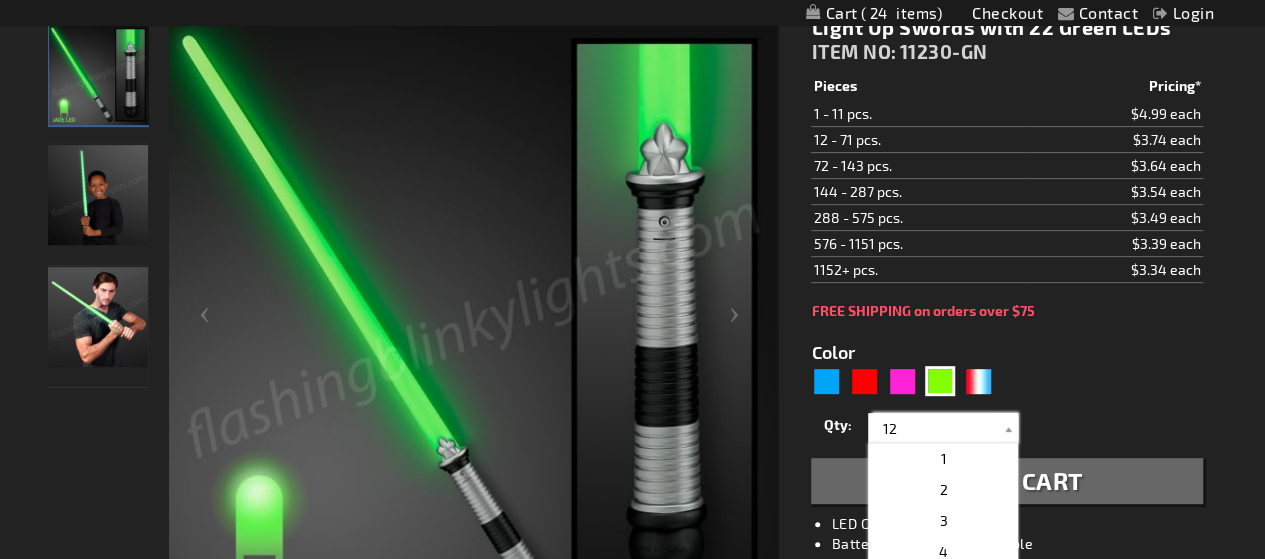 click on "12" at bounding box center (945, 428) 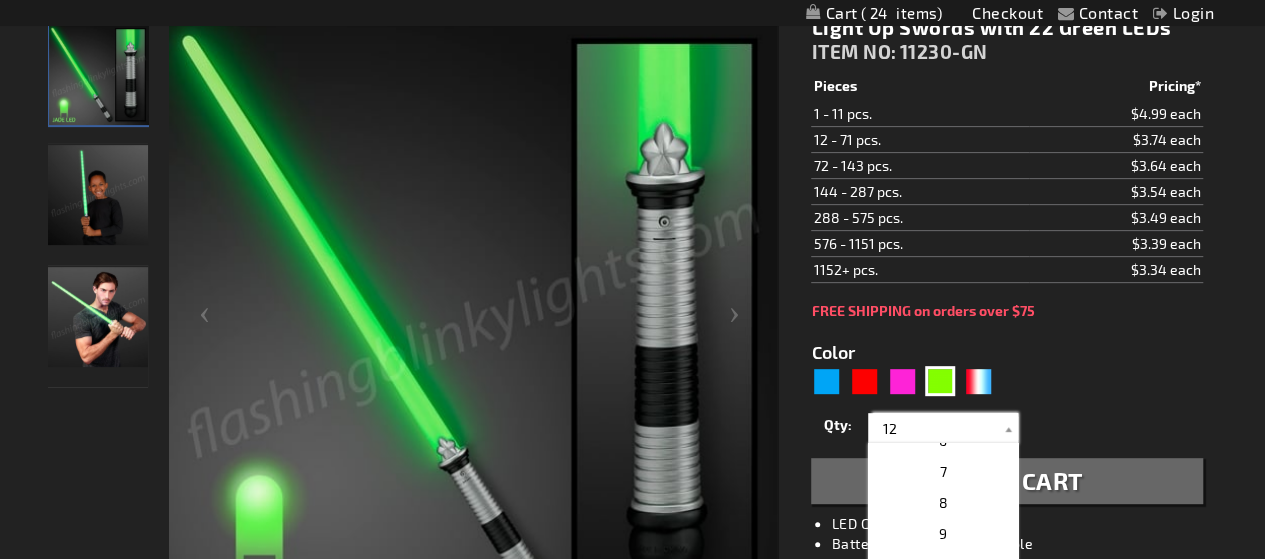 scroll, scrollTop: 225, scrollLeft: 0, axis: vertical 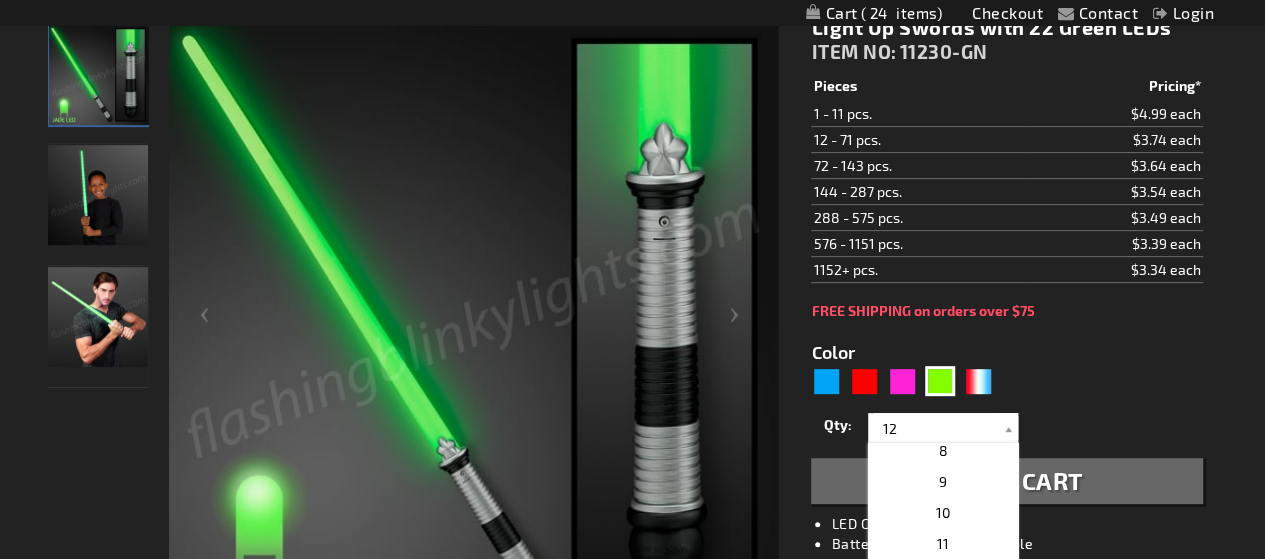 click on "Color
5648
1" at bounding box center [1006, 411] 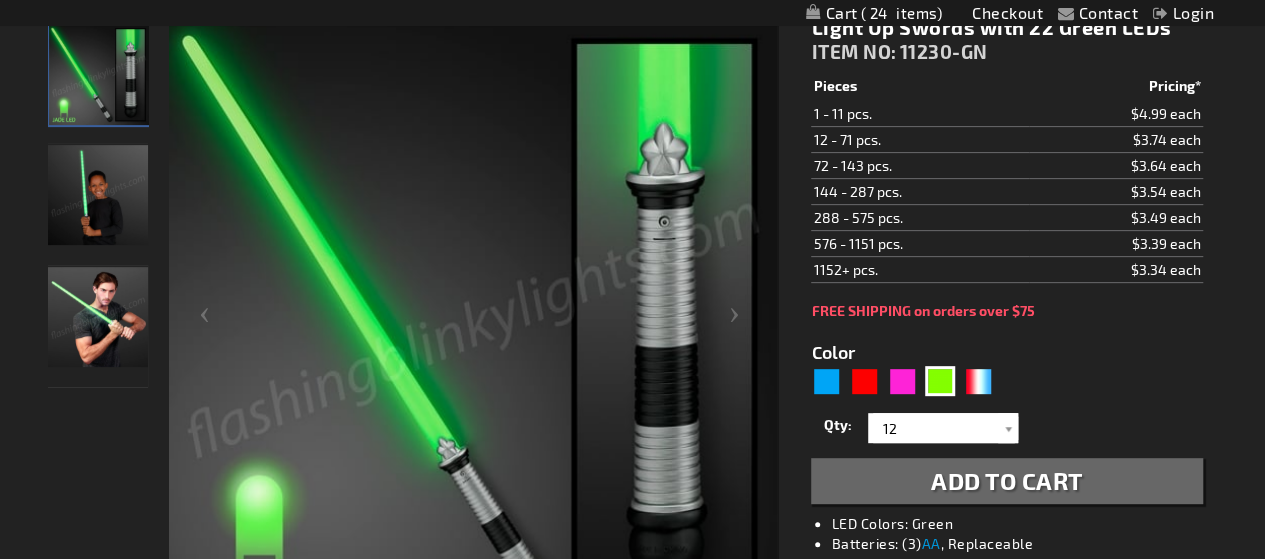 click on "Add to Cart" at bounding box center [1007, 480] 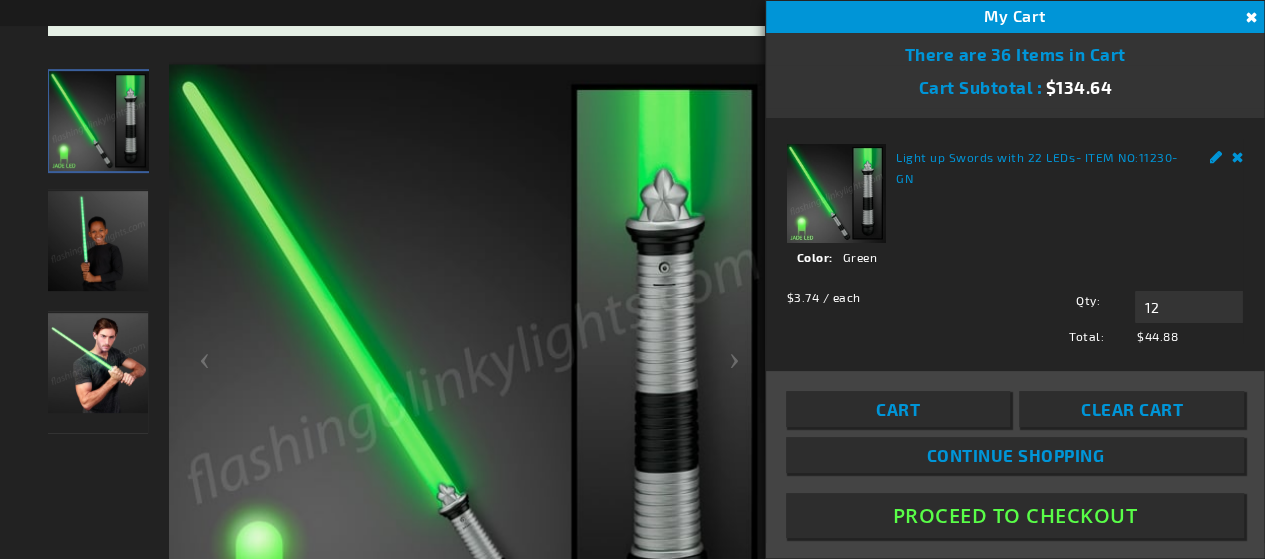 scroll, scrollTop: 327, scrollLeft: 0, axis: vertical 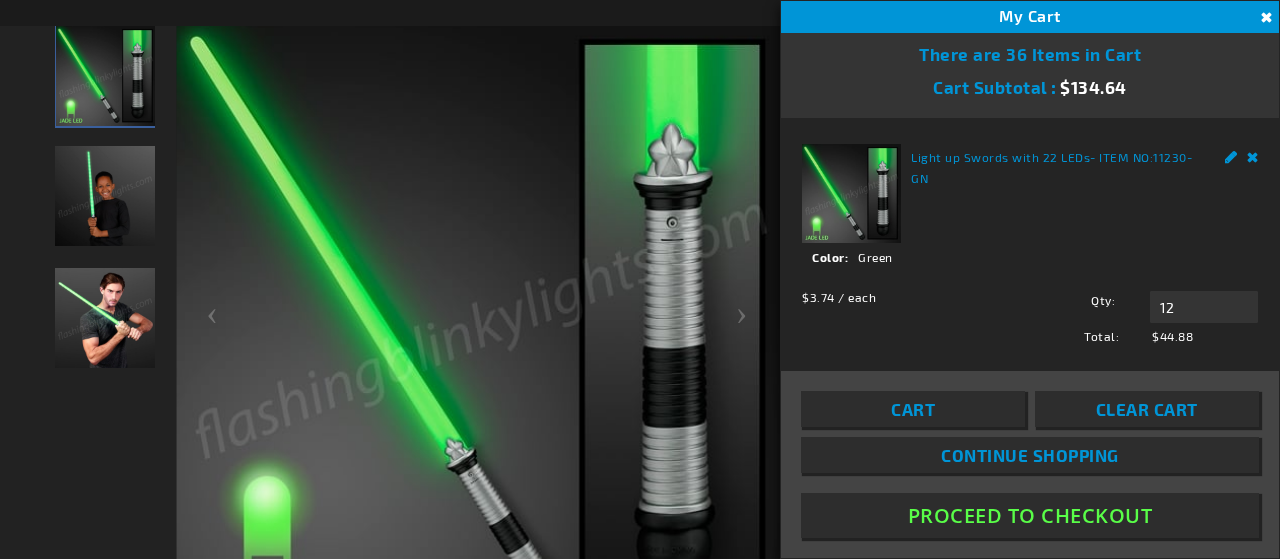 click on "Close" at bounding box center (1264, 18) 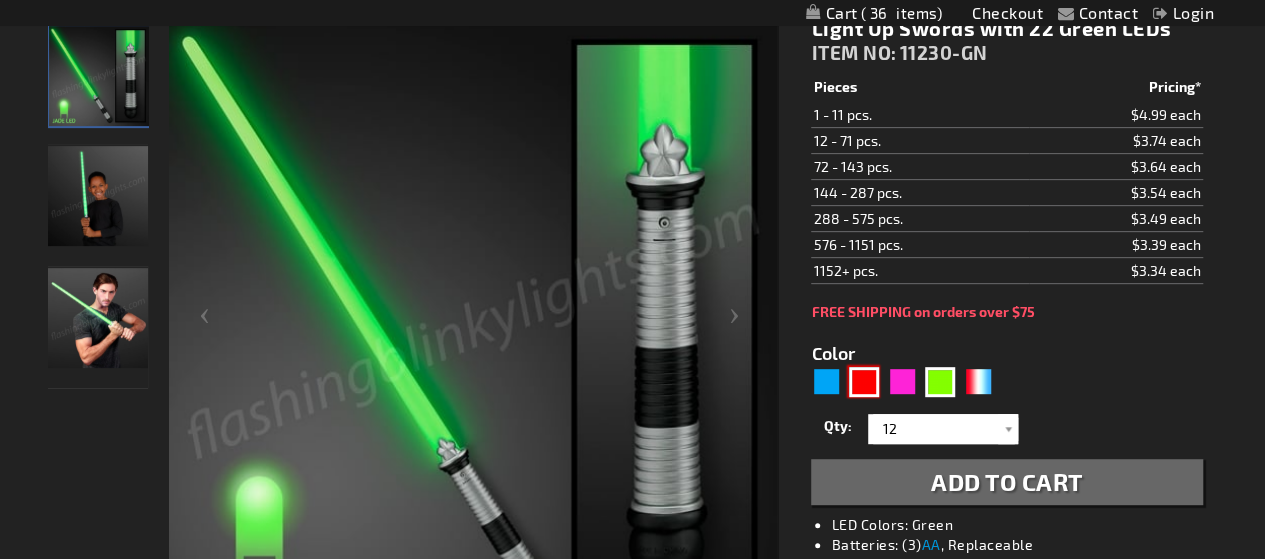 click at bounding box center [864, 382] 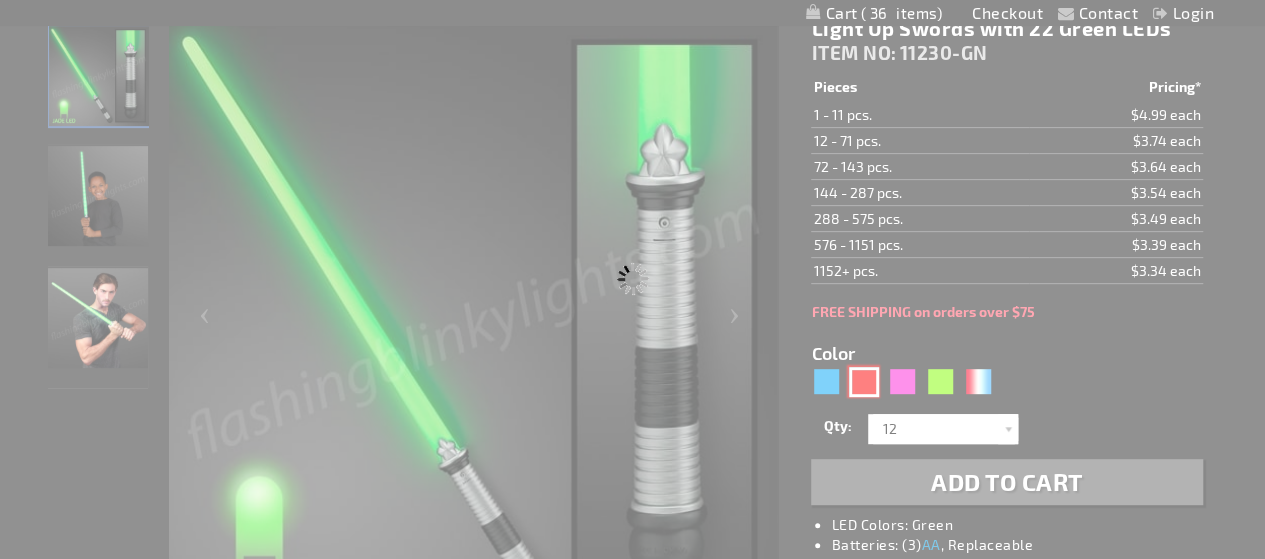type on "11230-RD" 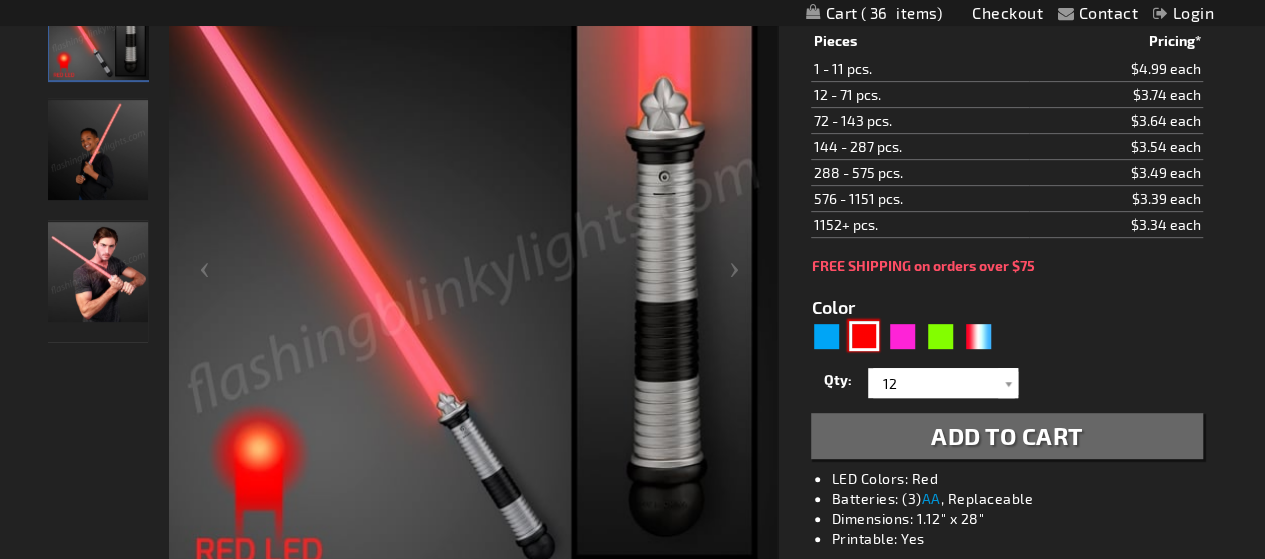 scroll, scrollTop: 282, scrollLeft: 0, axis: vertical 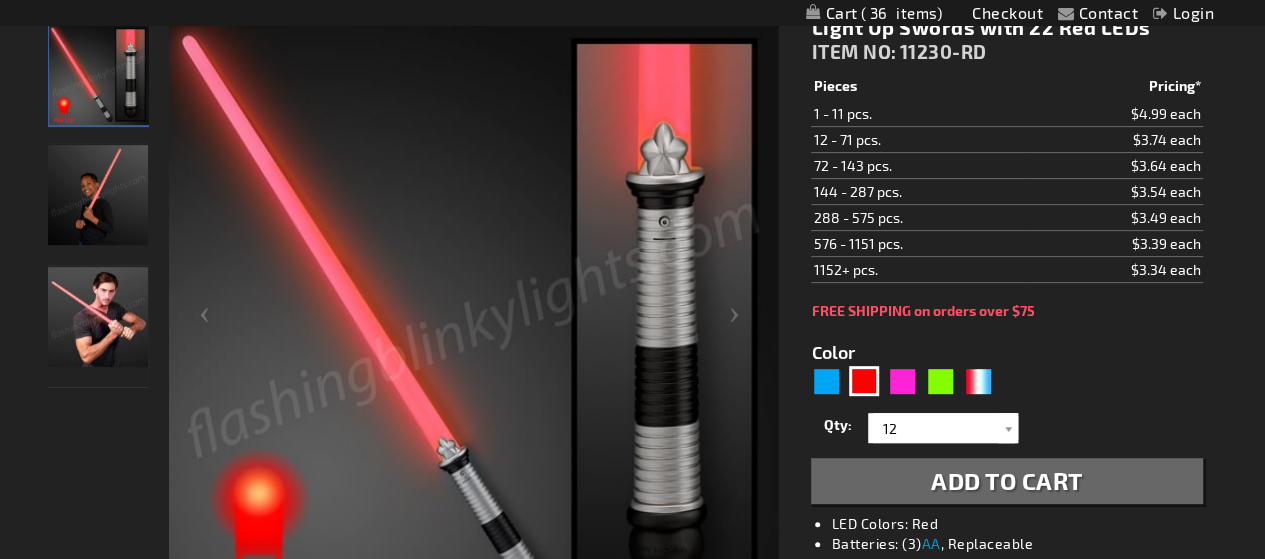 click on "Add to Cart" at bounding box center (1007, 480) 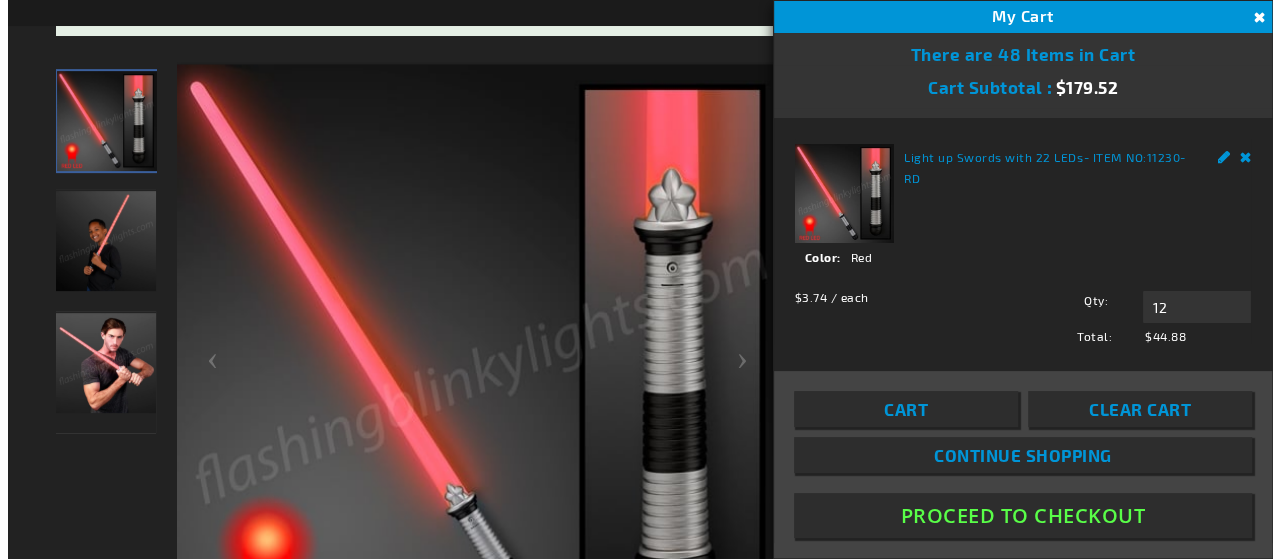 scroll, scrollTop: 327, scrollLeft: 0, axis: vertical 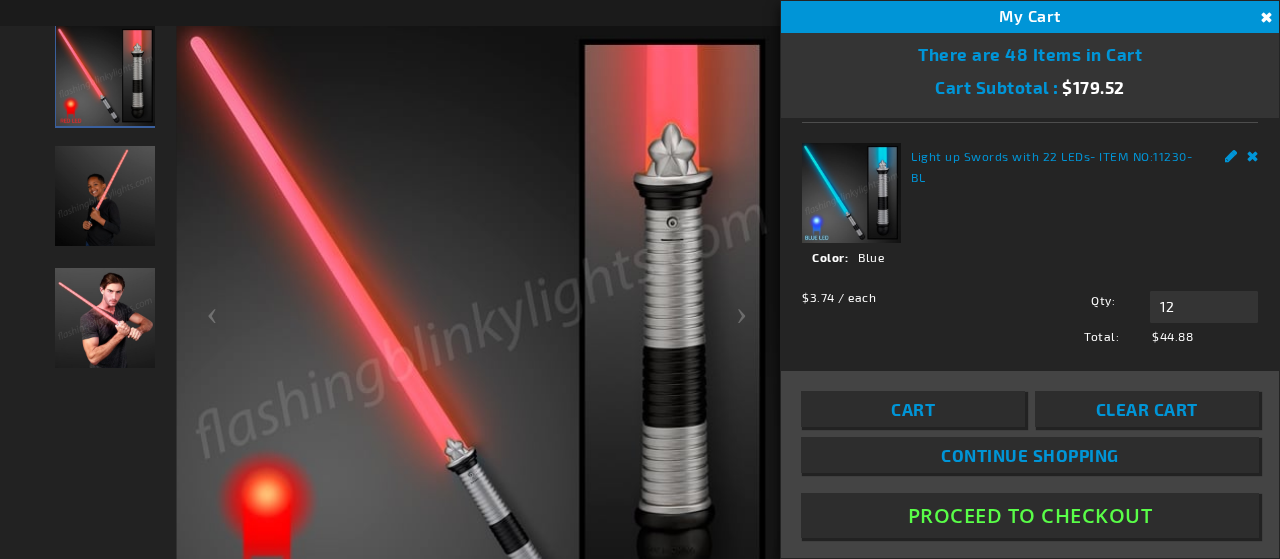 click on "Remove" at bounding box center (1253, 153) 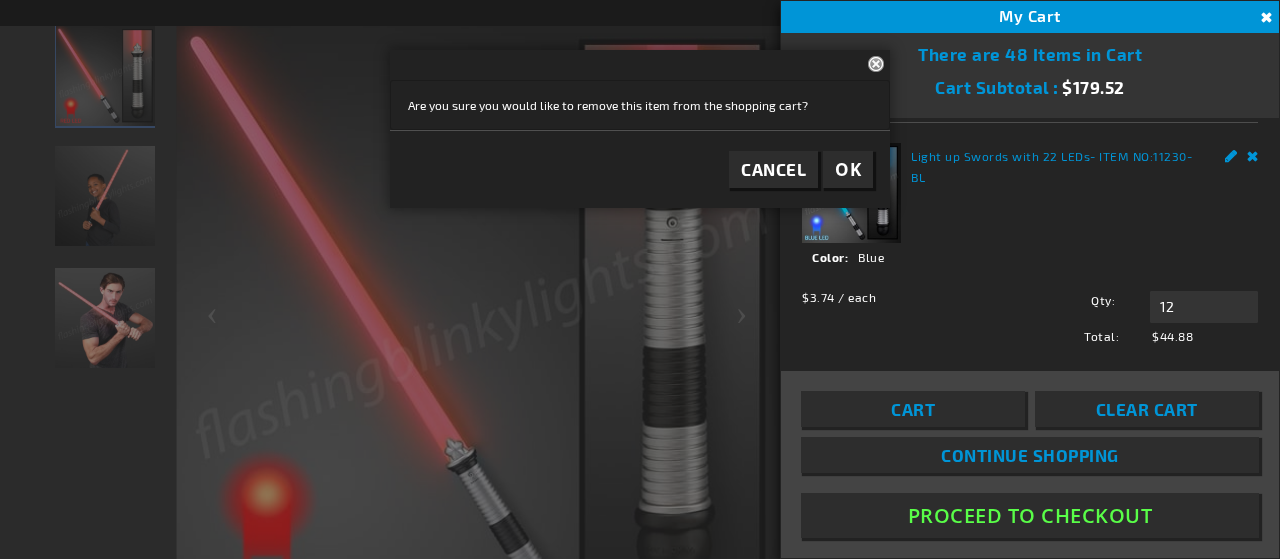 scroll, scrollTop: 293, scrollLeft: 0, axis: vertical 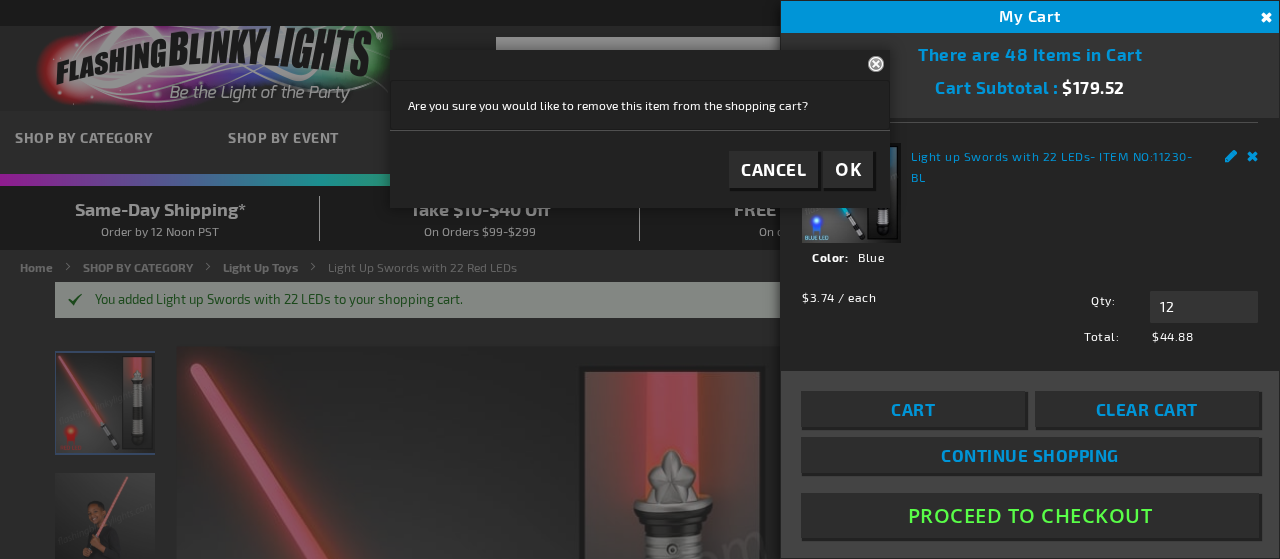 click on "OK" at bounding box center (848, 169) 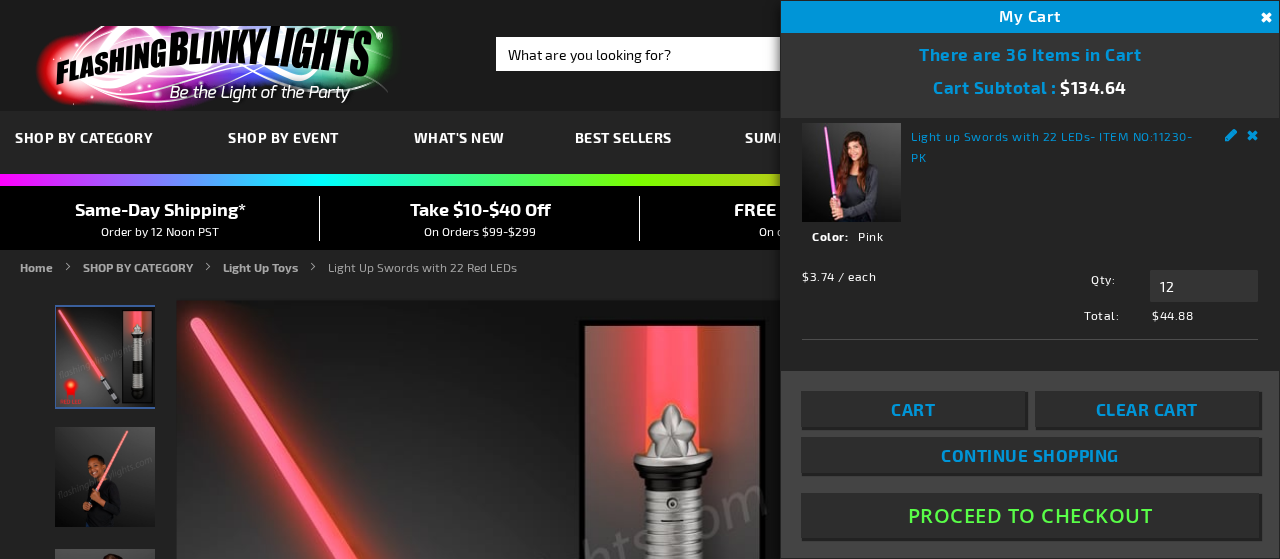 scroll, scrollTop: 501, scrollLeft: 0, axis: vertical 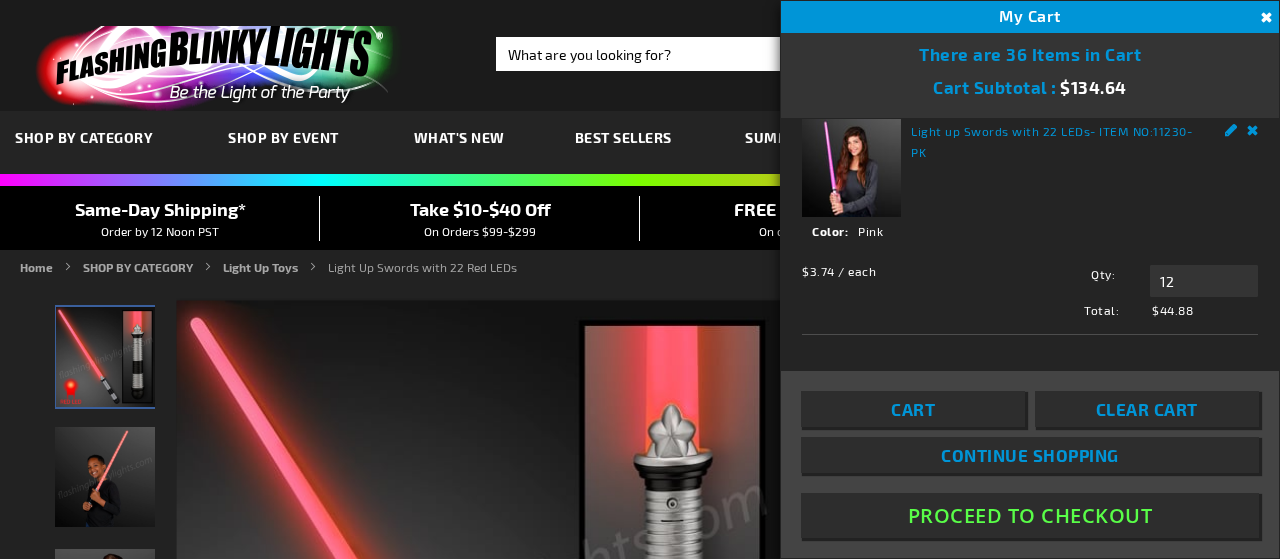 click at bounding box center (243, 57) 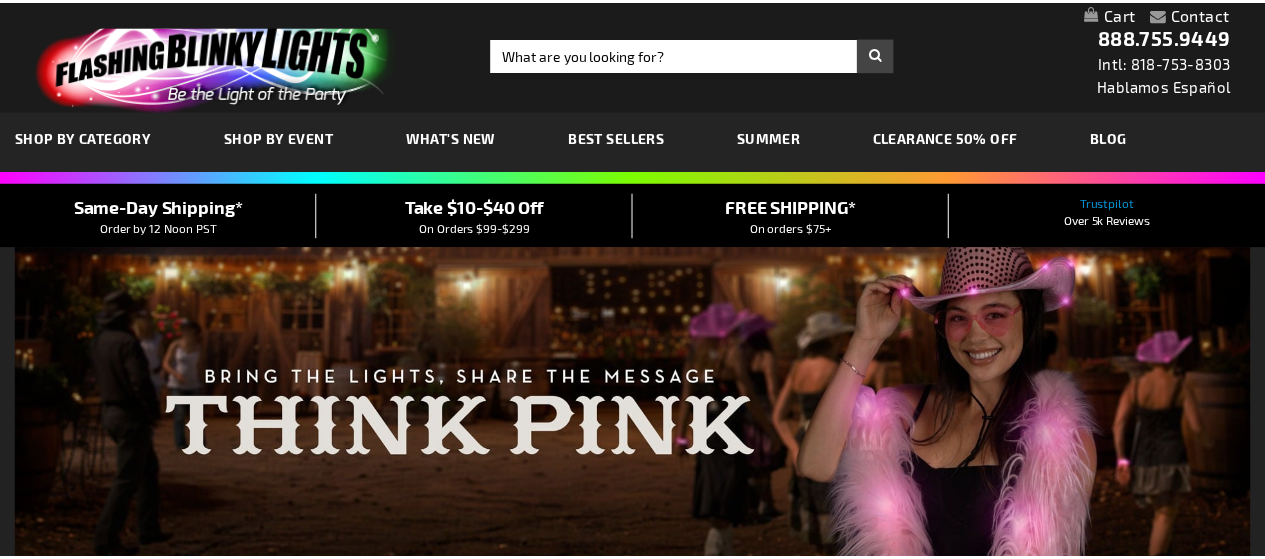 scroll, scrollTop: 0, scrollLeft: 0, axis: both 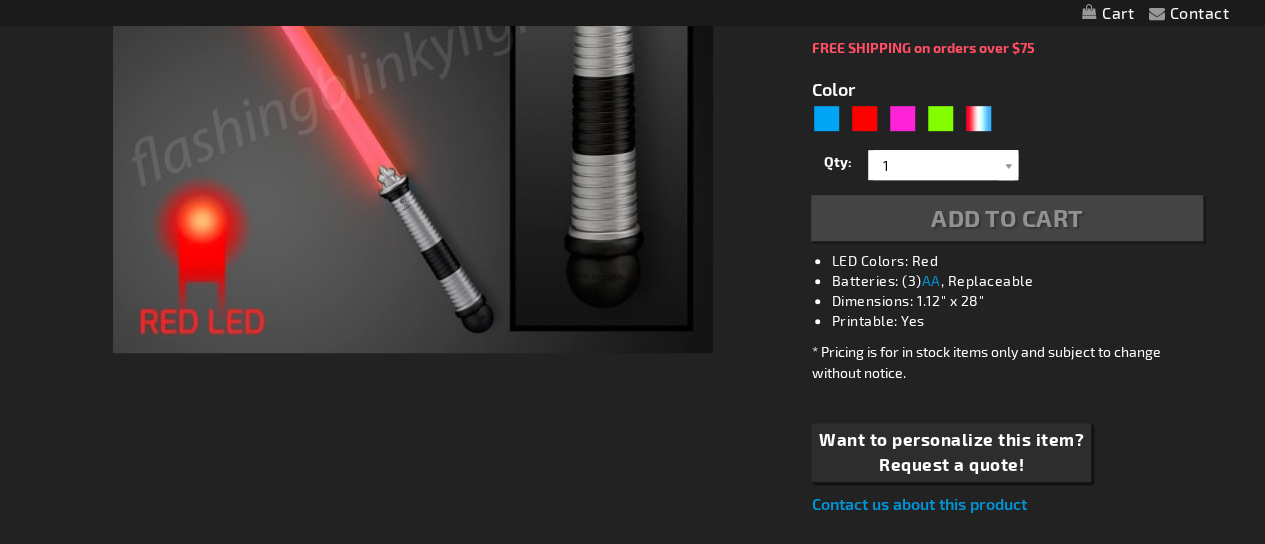 type on "5641" 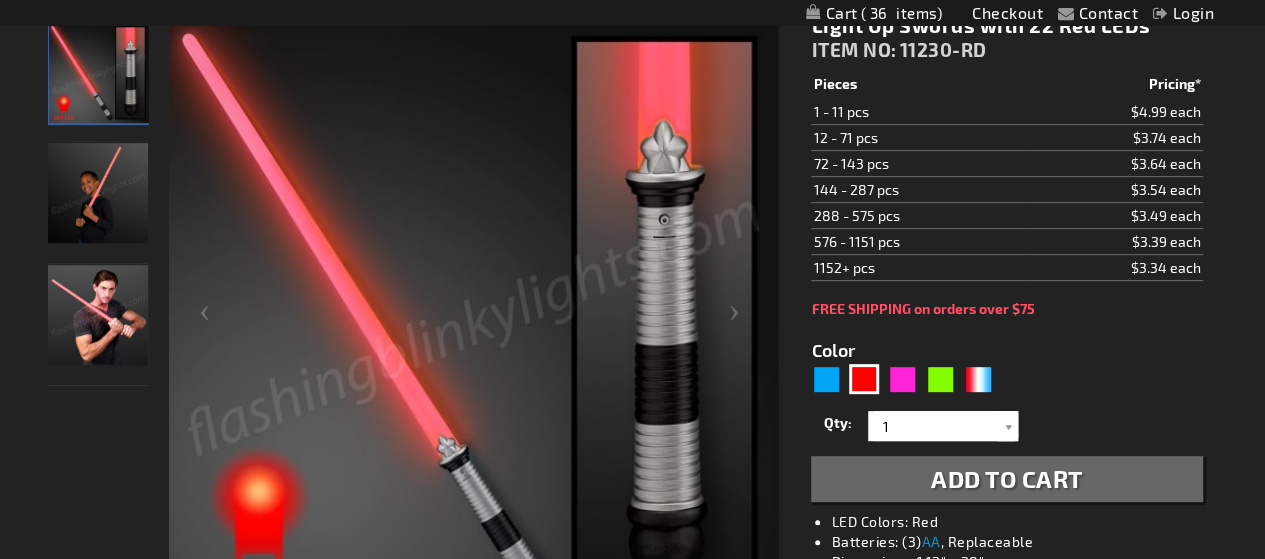 scroll, scrollTop: 0, scrollLeft: 0, axis: both 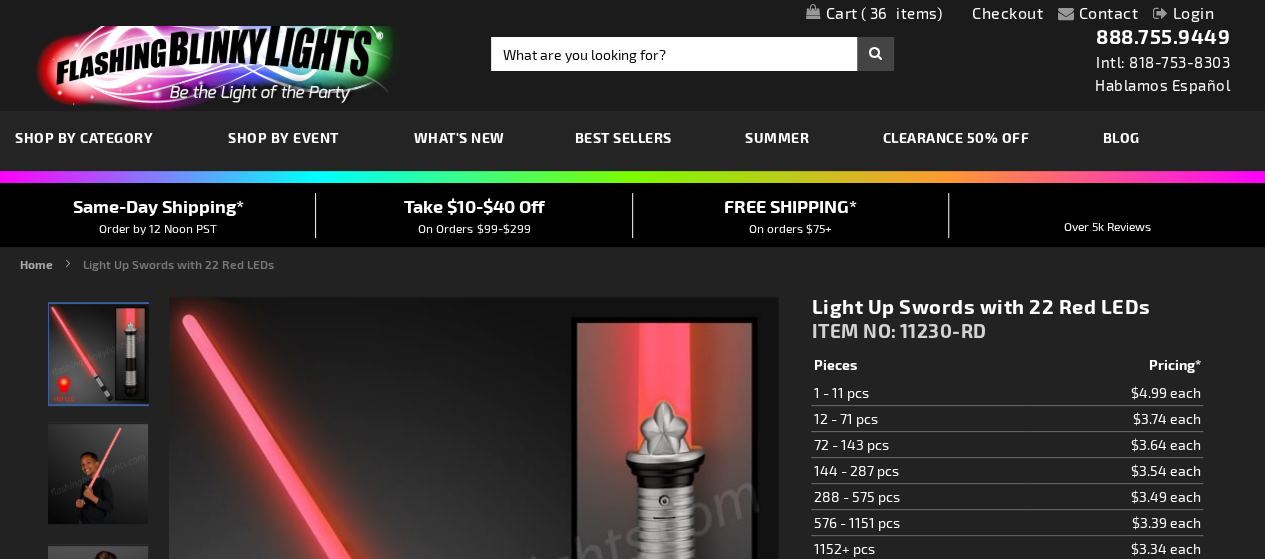 click on "36" at bounding box center [902, 13] 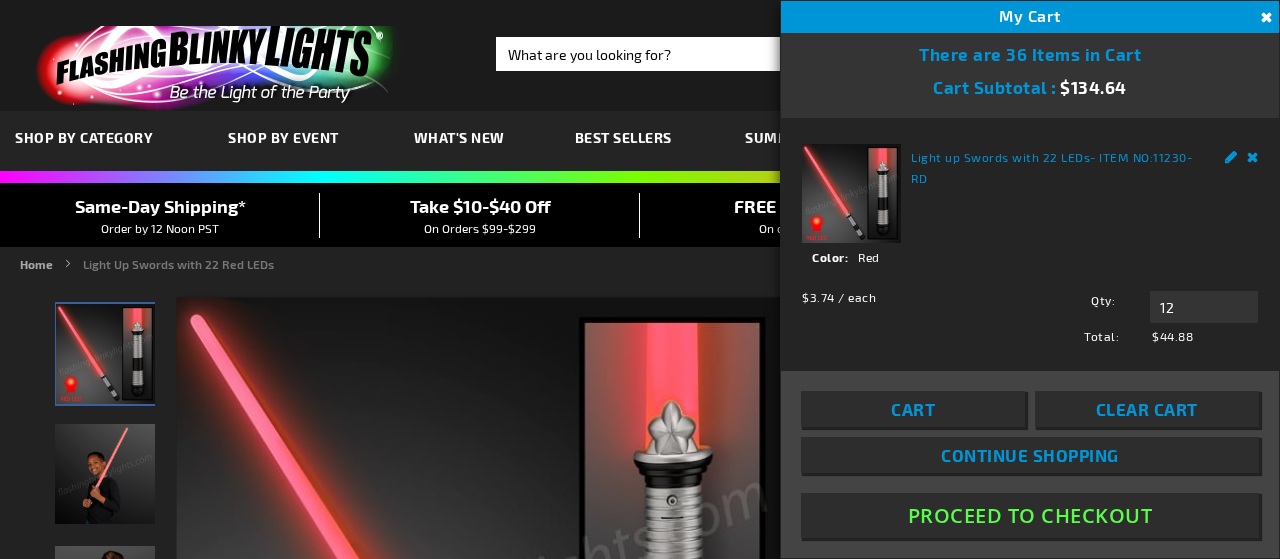 click on "Proceed To Checkout" at bounding box center (1030, 515) 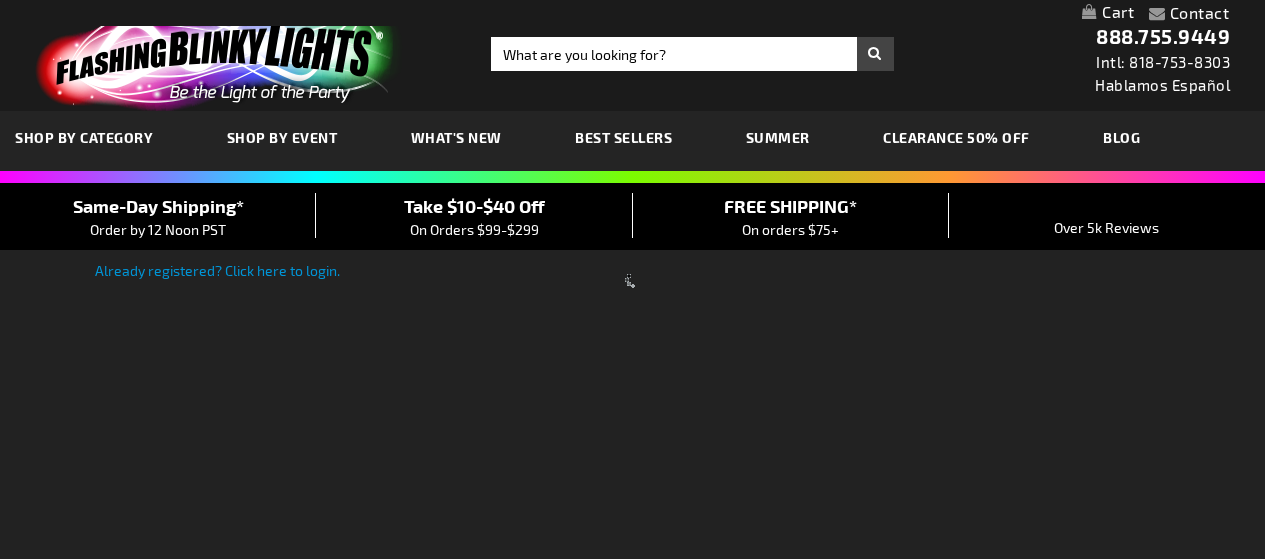scroll, scrollTop: 0, scrollLeft: 0, axis: both 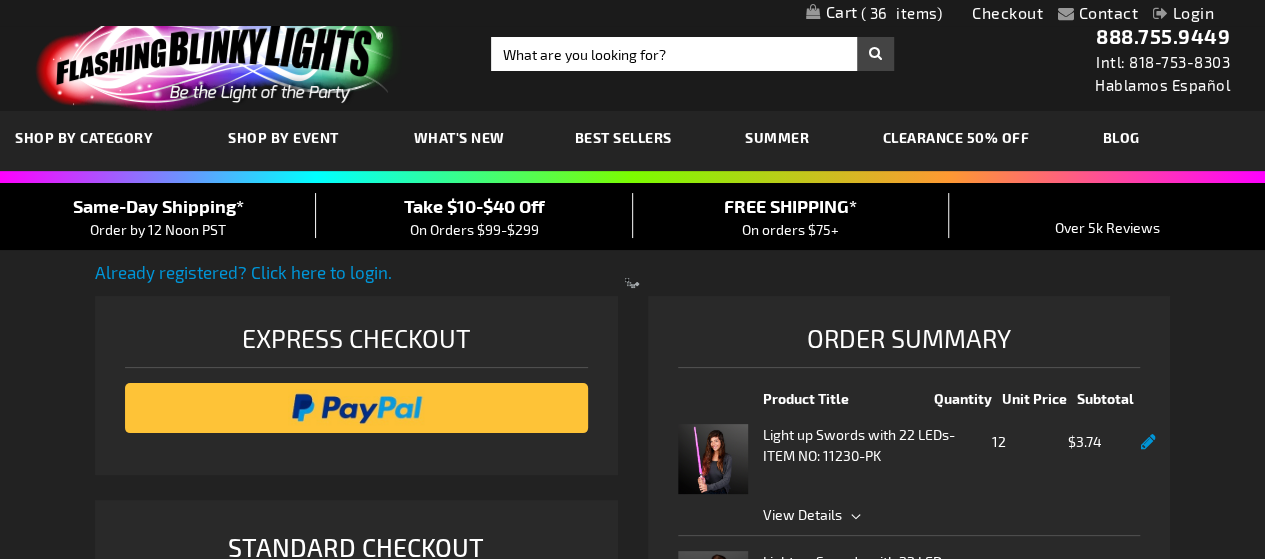 select on "US" 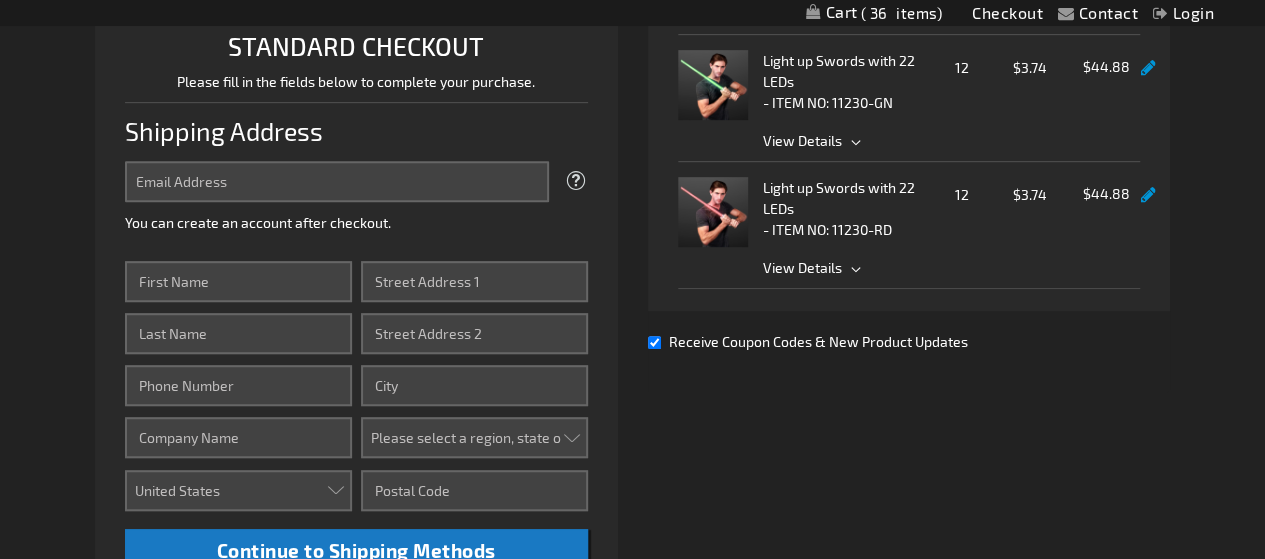 scroll, scrollTop: 502, scrollLeft: 0, axis: vertical 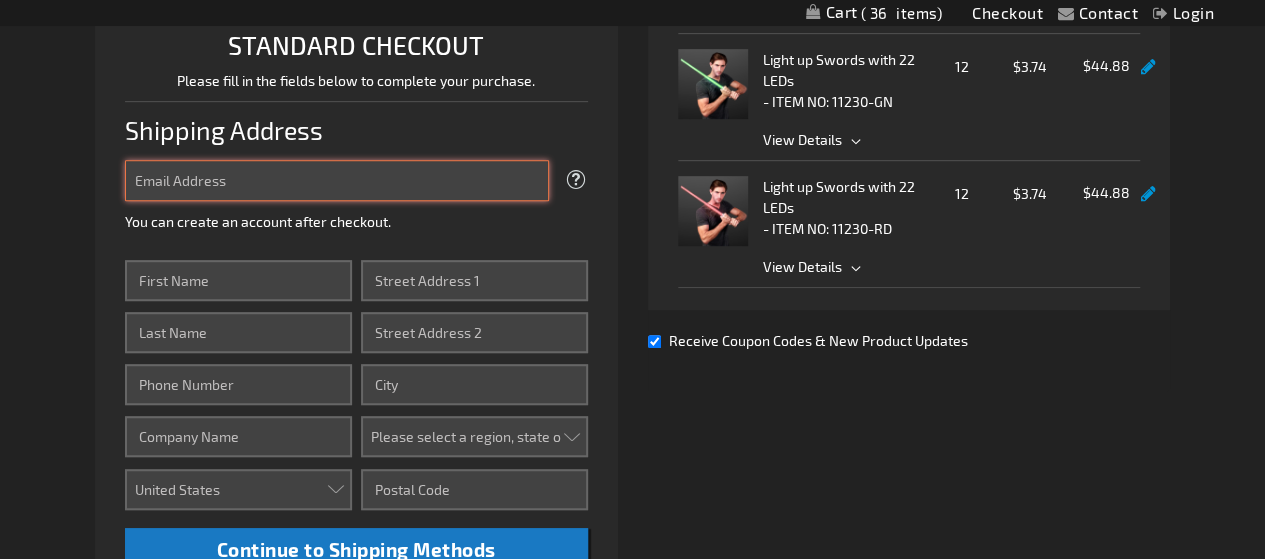 click on "Email Address" at bounding box center [337, 180] 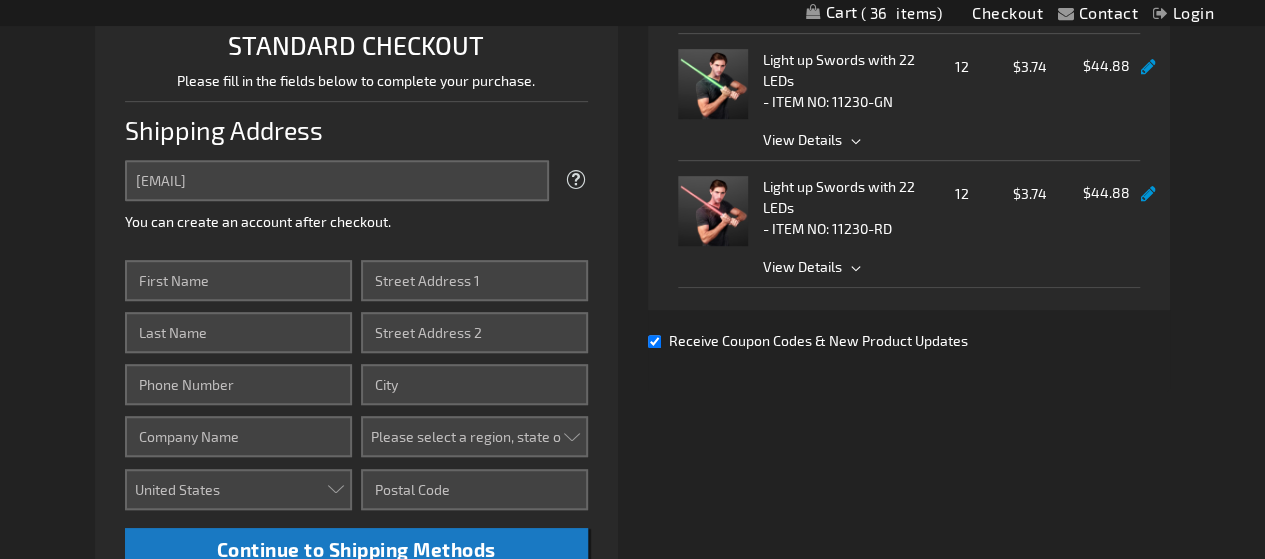 click on "Email Address
tylerswansboro@yahoo.com
Tooltip
We'll send your order confirmation here.
You can create an account after checkout.
Password
You already have an account with us. Sign in or continue as guest.
Login
Forgot Your Password?" at bounding box center (356, 366) 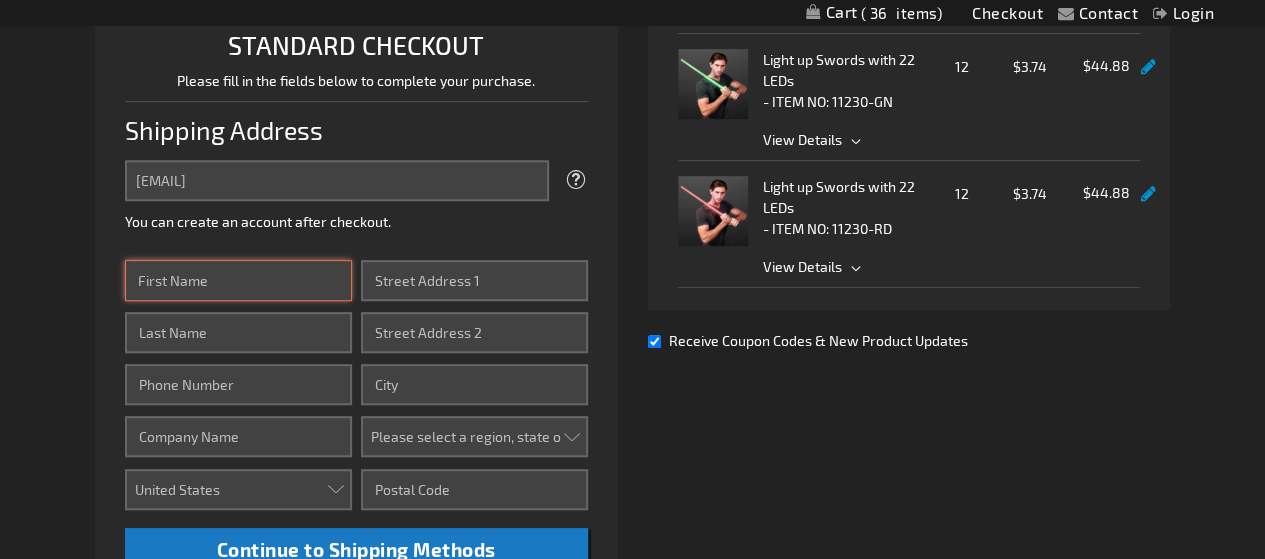 click on "First Name" at bounding box center [238, 280] 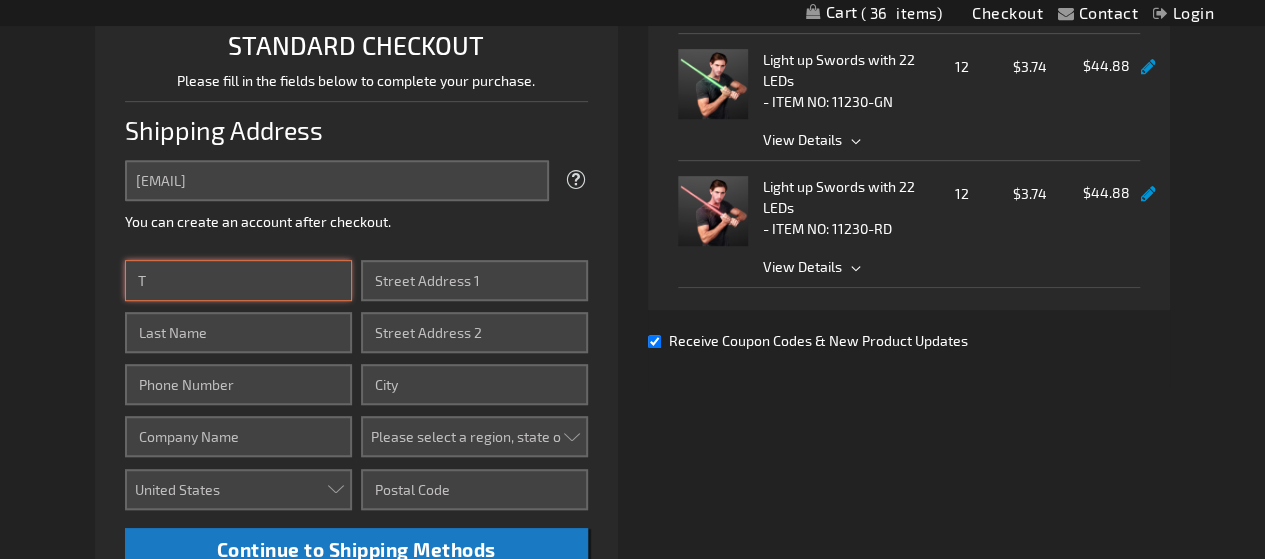 type on "[NAME]" 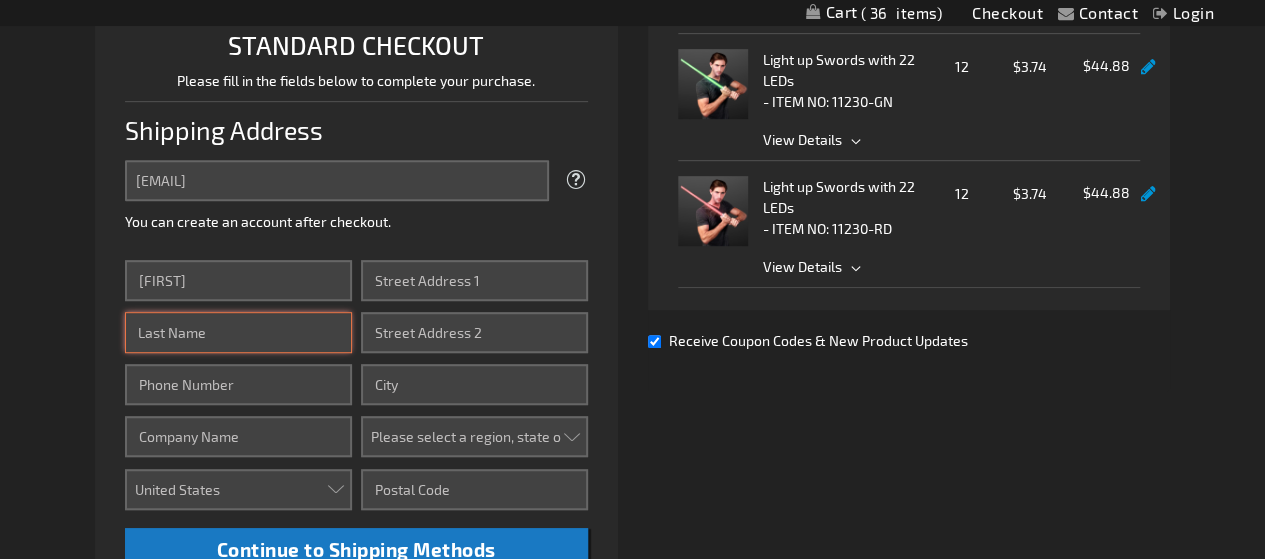 click on "Last Name" at bounding box center (238, 332) 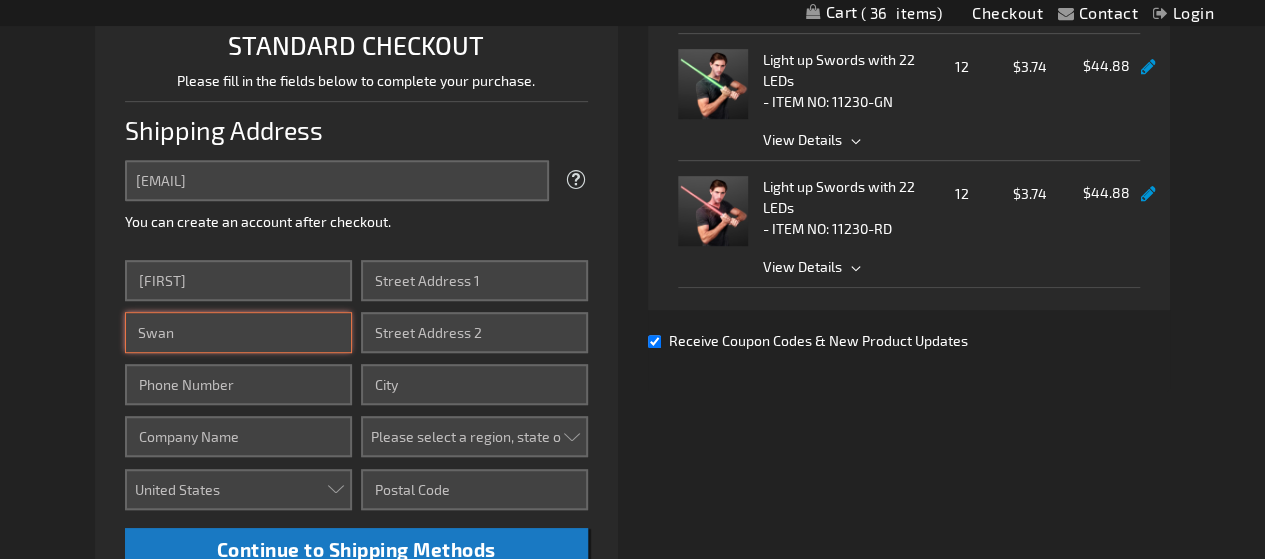 type on "[CITY]" 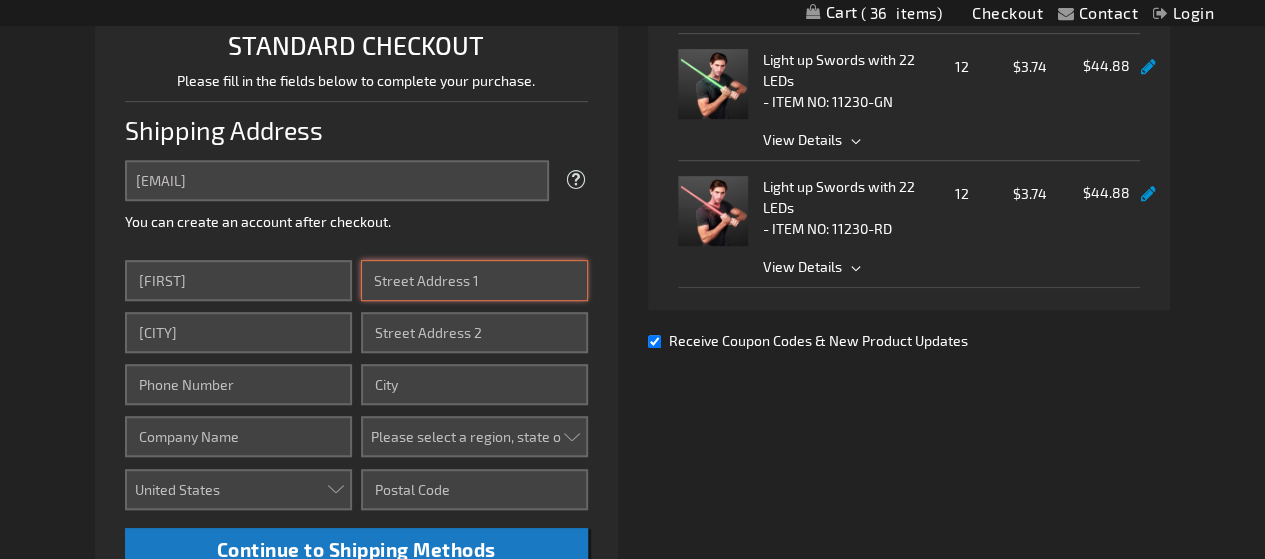 click on "Street Address: Line 1" at bounding box center [474, 280] 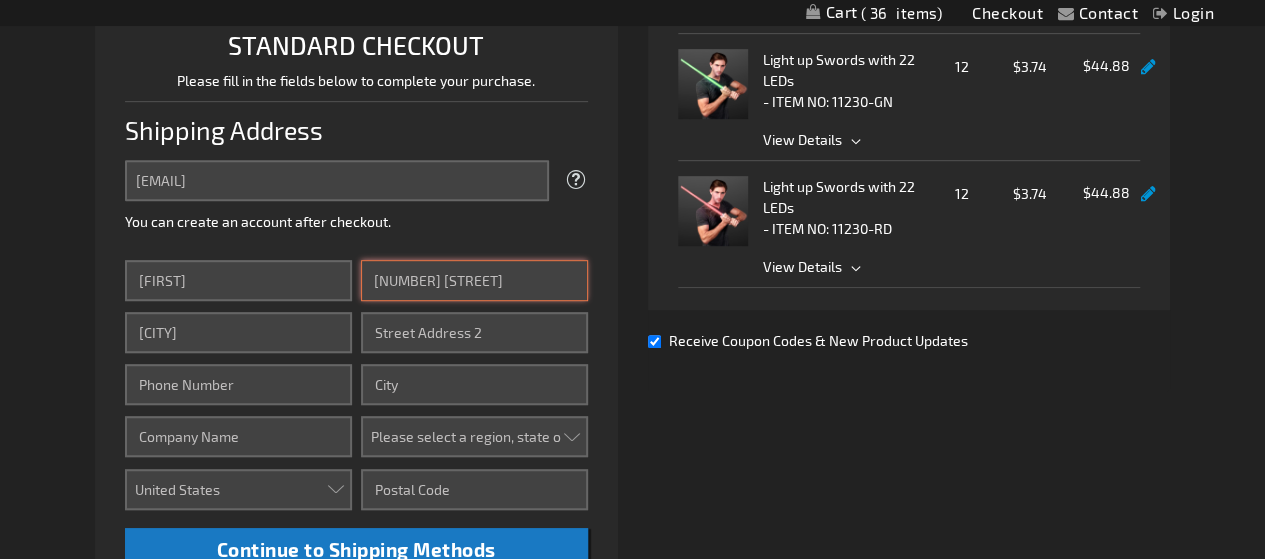 type on "[PHONE]" 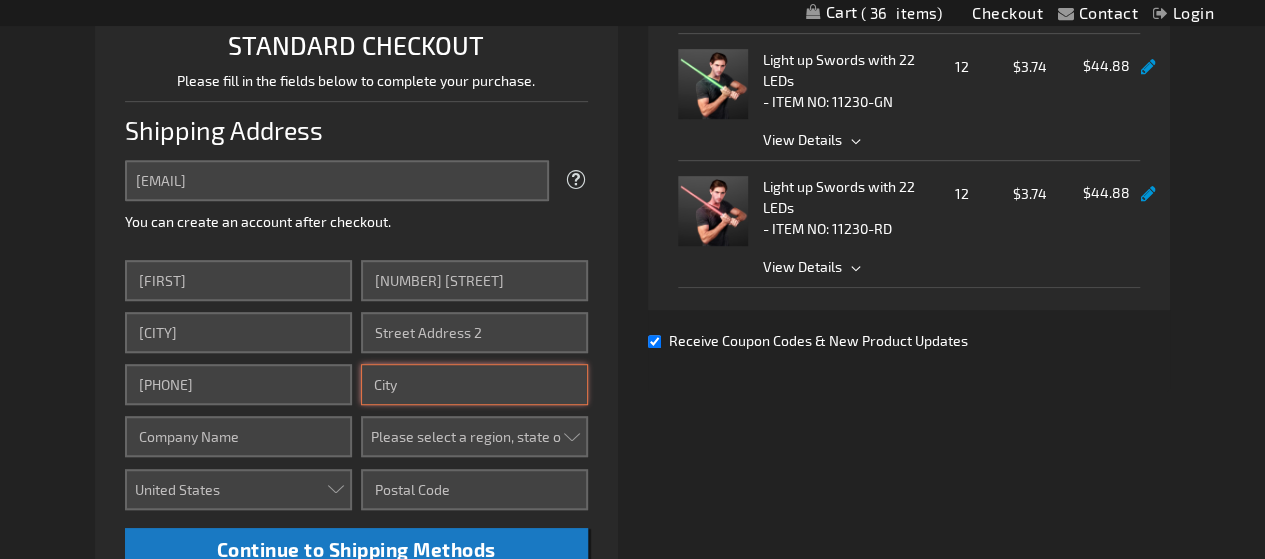 type on "foxboro" 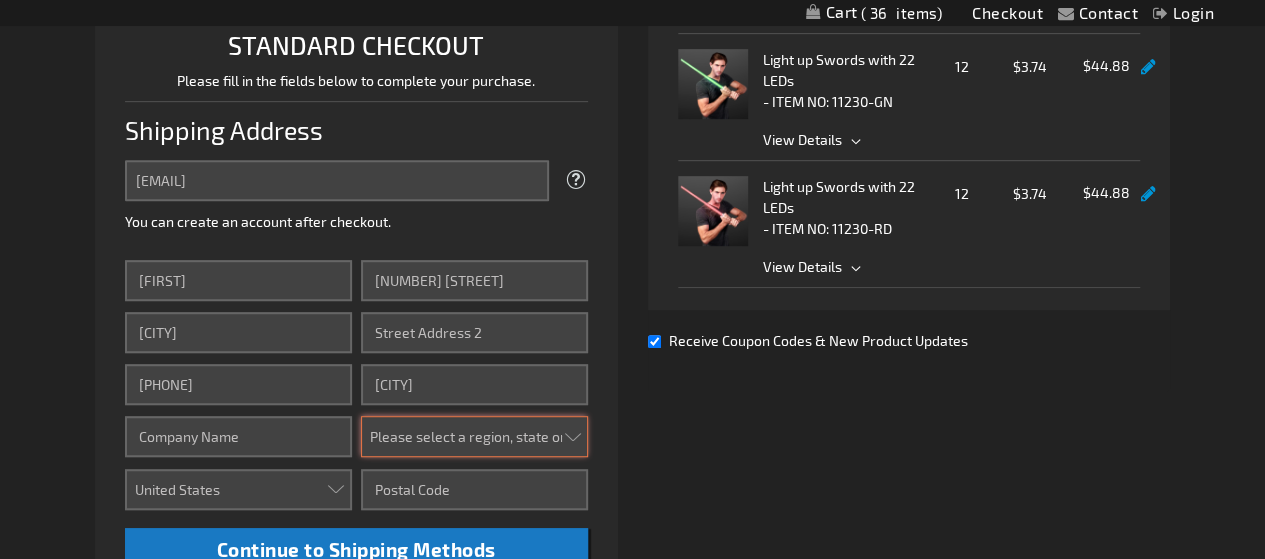 select on "61" 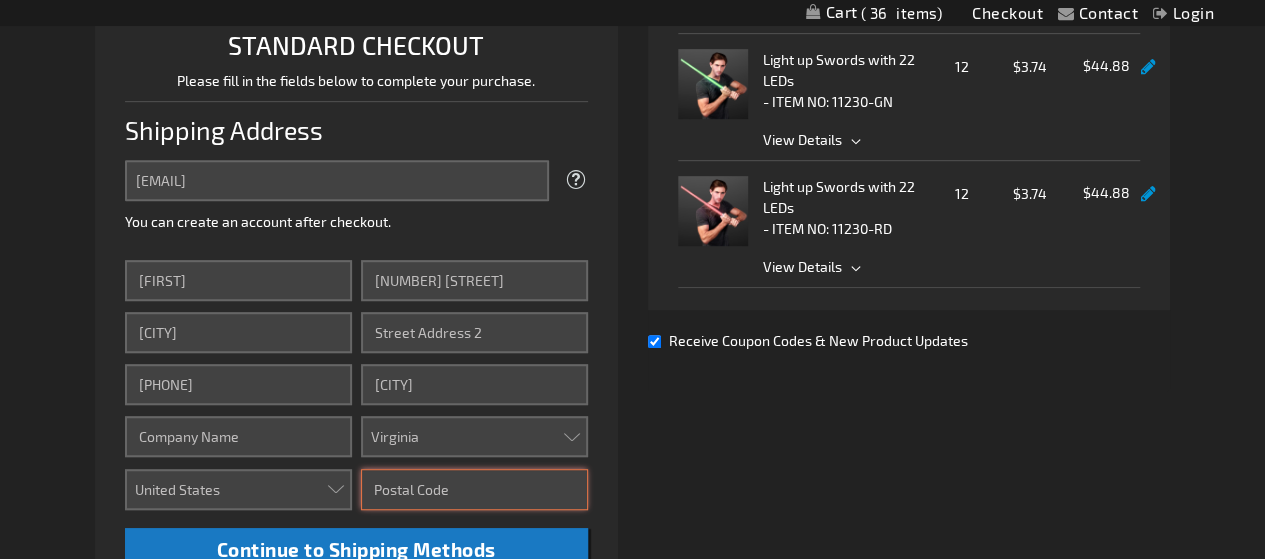 type on "02035" 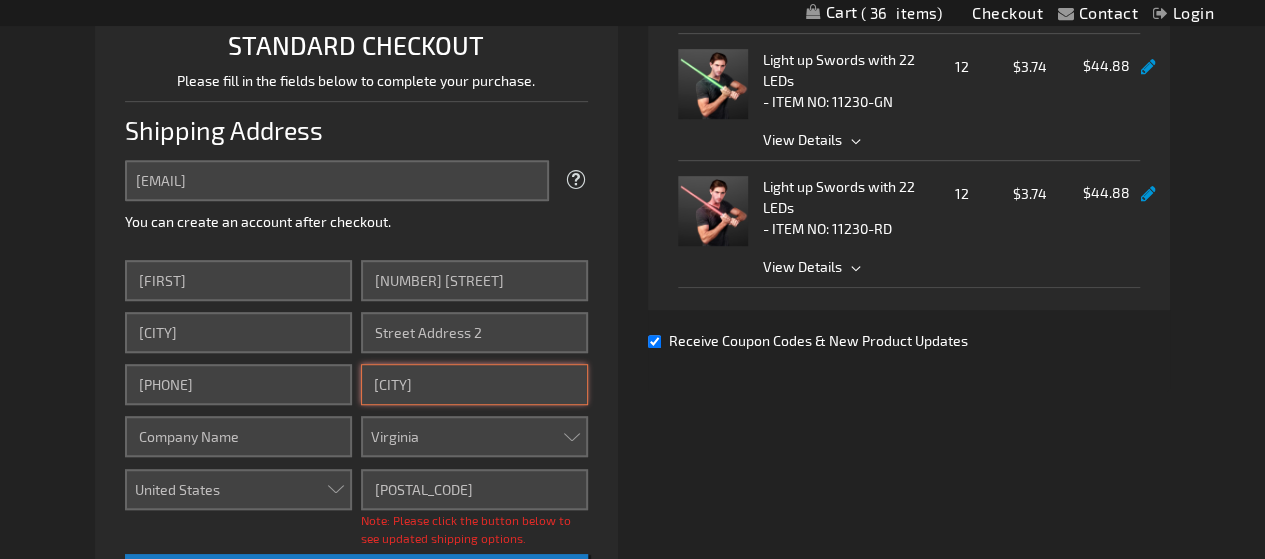 click on "foxboro" at bounding box center [474, 384] 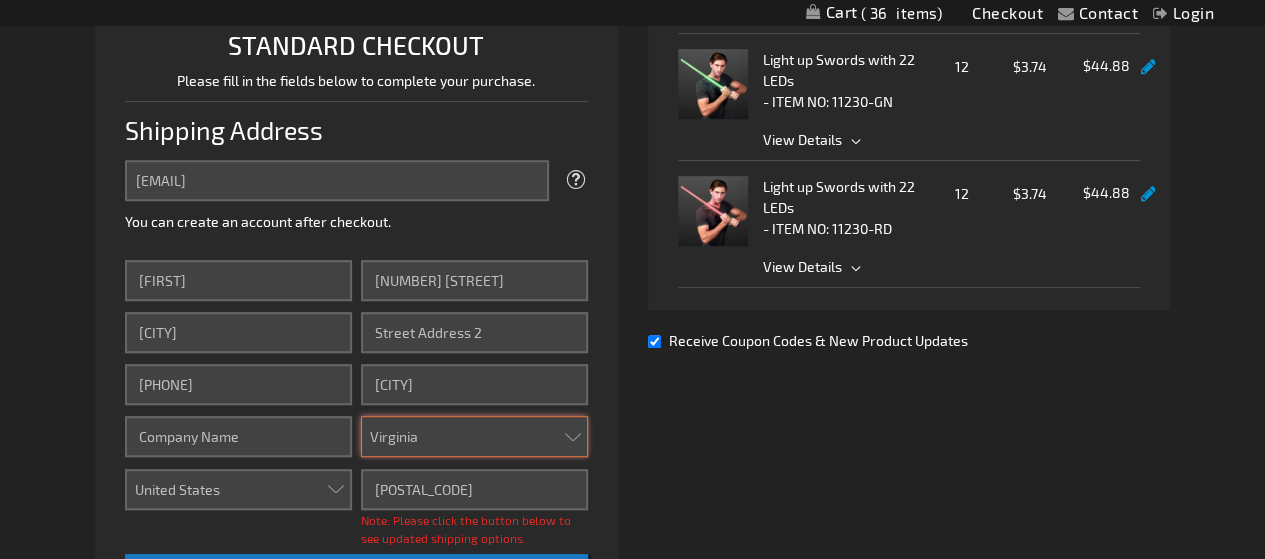 click on "Please select a region, state or province. Alabama Alaska Arizona Arkansas California Colorado Connecticut Delaware District of Columbia Florida Georgia Hawaii Idaho Illinois Indiana Iowa Kansas Kentucky Louisiana Maine Maryland Massachusetts Michigan Minnesota Mississippi Missouri Montana Nebraska Nevada New Hampshire New Jersey New Mexico New York North Carolina North Dakota Ohio Oklahoma Oregon Pennsylvania Puerto Rico Rhode Island South Carolina South Dakota Tennessee Texas Utah Vermont Virgin Islands Virginia Washington West Virginia Wisconsin Wyoming" at bounding box center (474, 436) 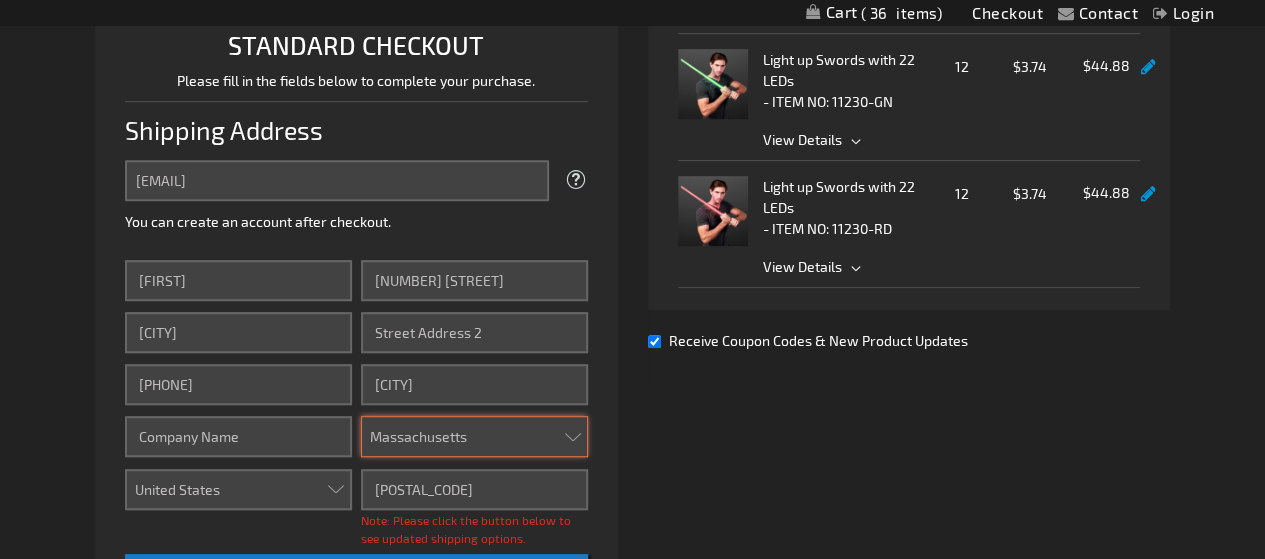 click on "Please select a region, state or province. Alabama Alaska Arizona Arkansas California Colorado Connecticut Delaware District of Columbia Florida Georgia Hawaii Idaho Illinois Indiana Iowa Kansas Kentucky Louisiana Maine Maryland Massachusetts Michigan Minnesota Mississippi Missouri Montana Nebraska Nevada New Hampshire New Jersey New Mexico New York North Carolina North Dakota Ohio Oklahoma Oregon Pennsylvania Puerto Rico Rhode Island South Carolina South Dakota Tennessee Texas Utah Vermont Virgin Islands Virginia Washington West Virginia Wisconsin Wyoming" at bounding box center (474, 436) 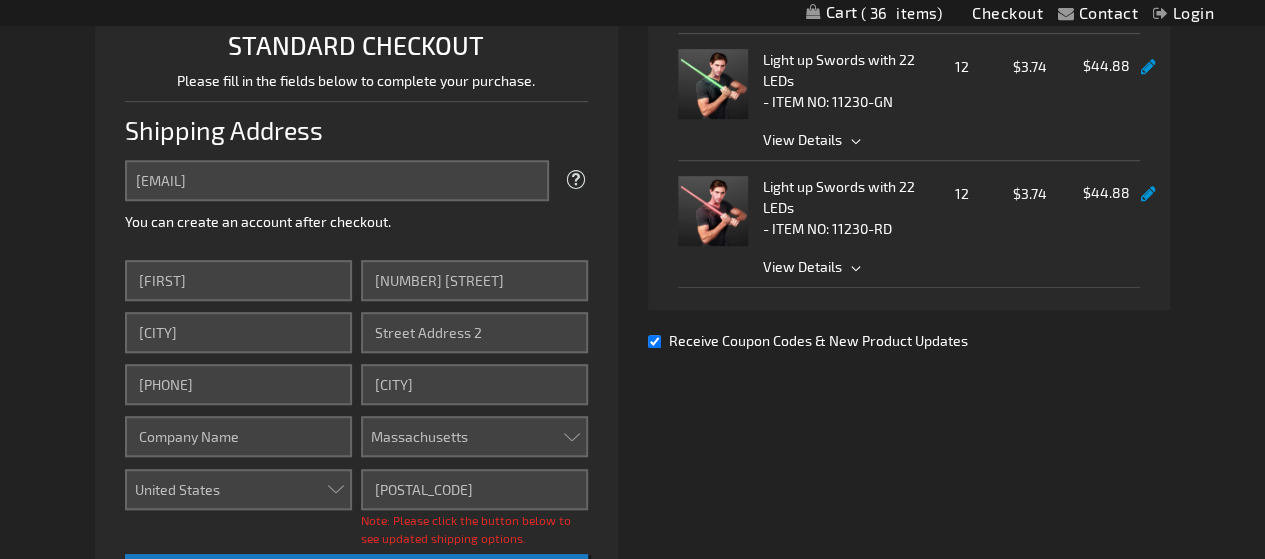 click on "Contact
Compare Products
Checkout
Login
Skip to Content
My Cart
36
36
items
My Cart
36
Close
There are
36
Items in Cart
Cart Subtotal
$134.64" at bounding box center (632, 450) 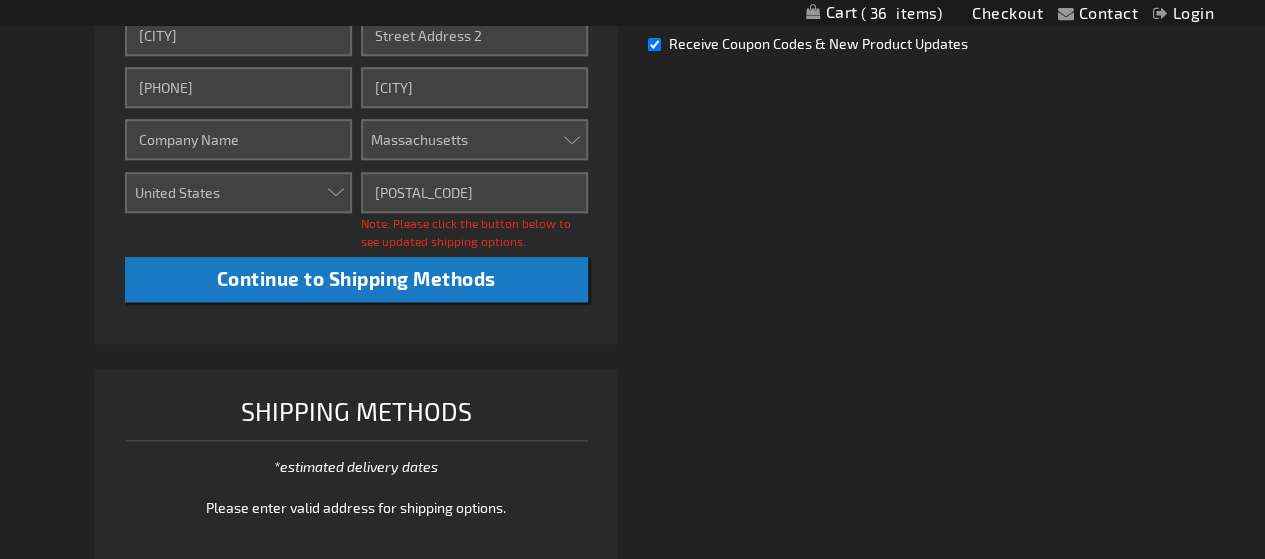 scroll, scrollTop: 920, scrollLeft: 0, axis: vertical 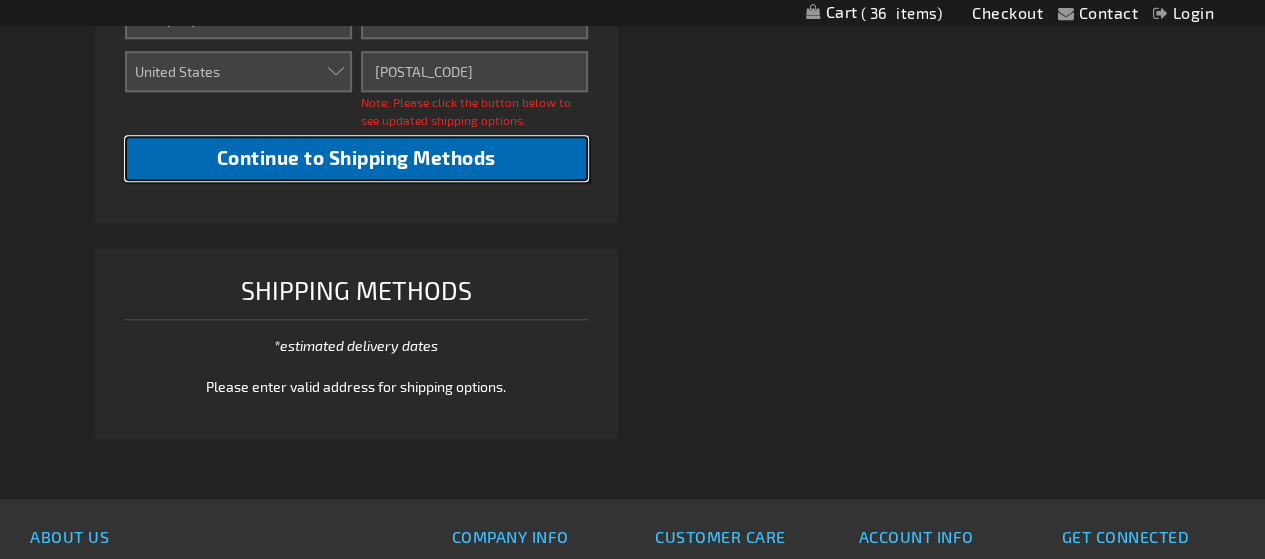 click on "Continue to Shipping Methods" at bounding box center [356, 157] 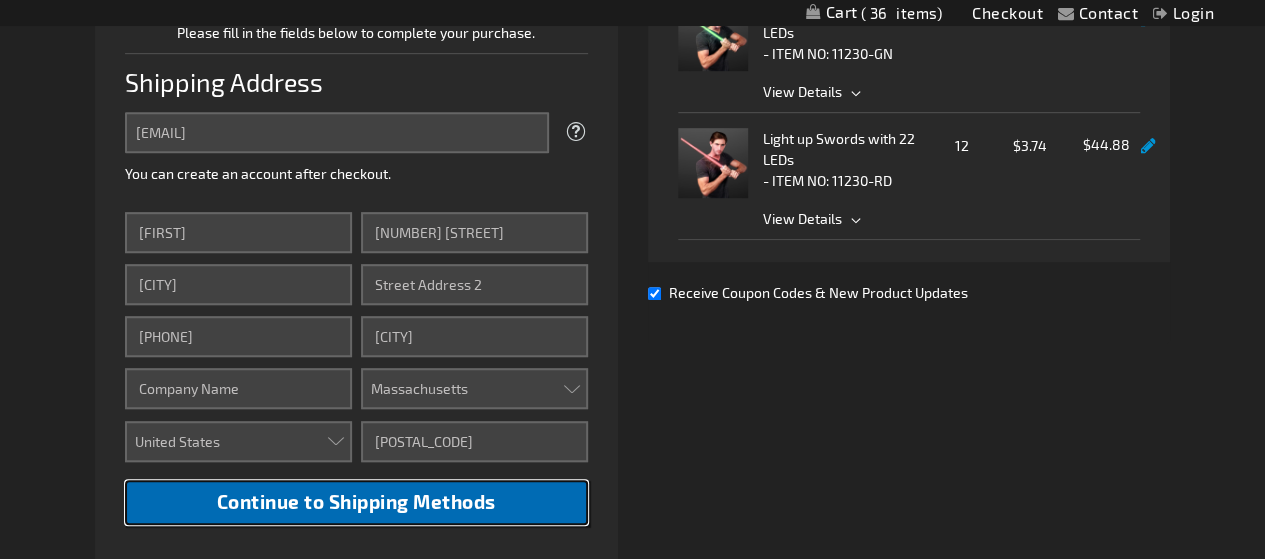 scroll, scrollTop: 547, scrollLeft: 0, axis: vertical 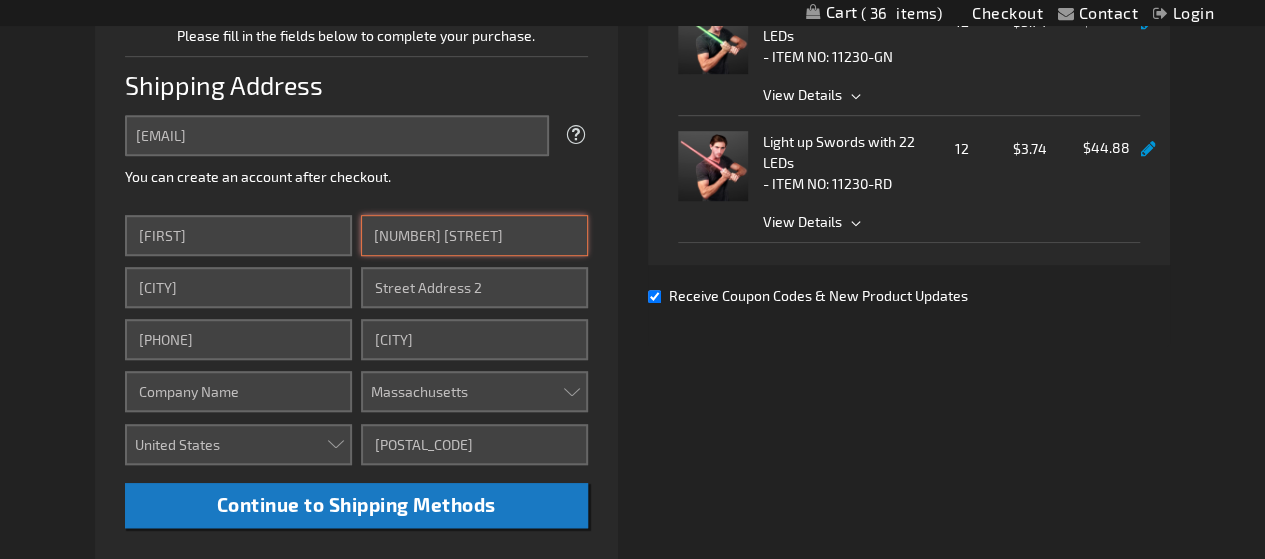 click on "63 S Grove St" at bounding box center [474, 235] 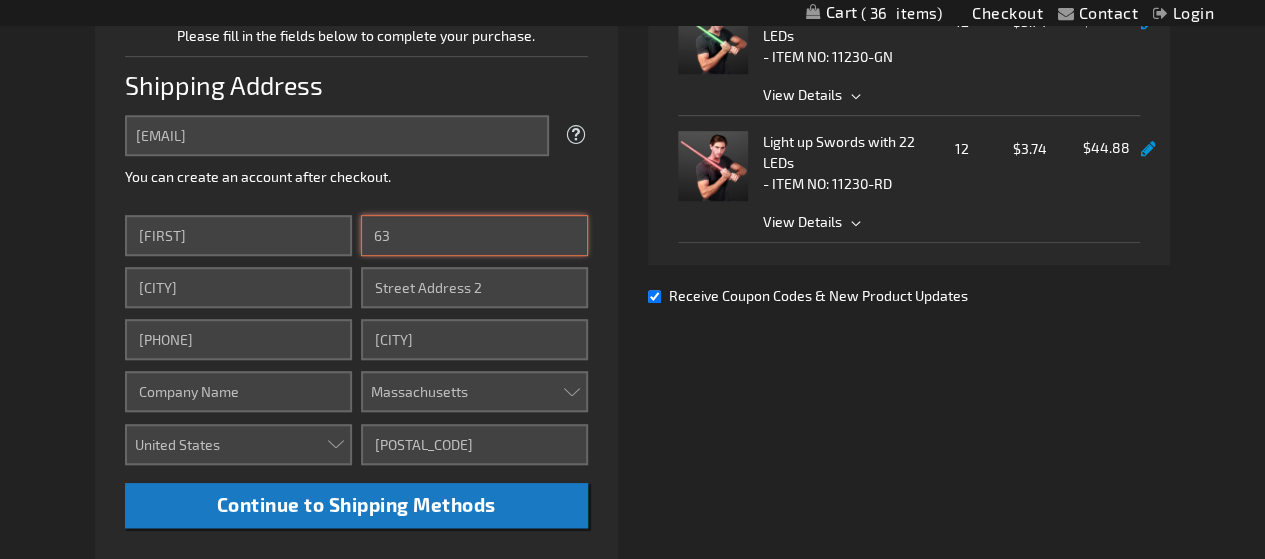 type on "6" 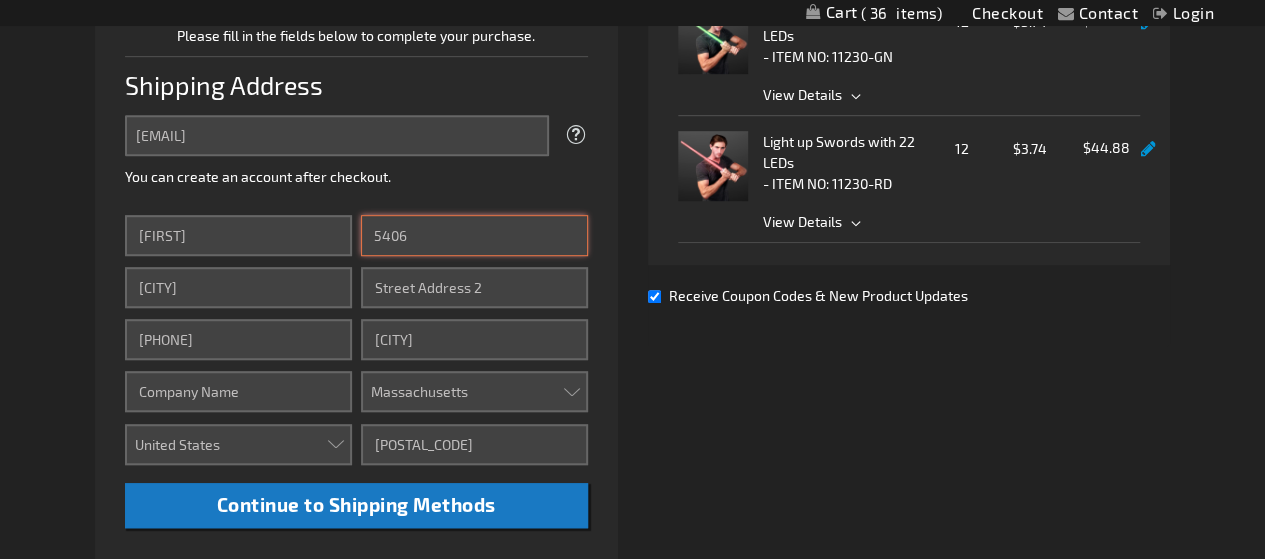 click on "5406" at bounding box center [474, 235] 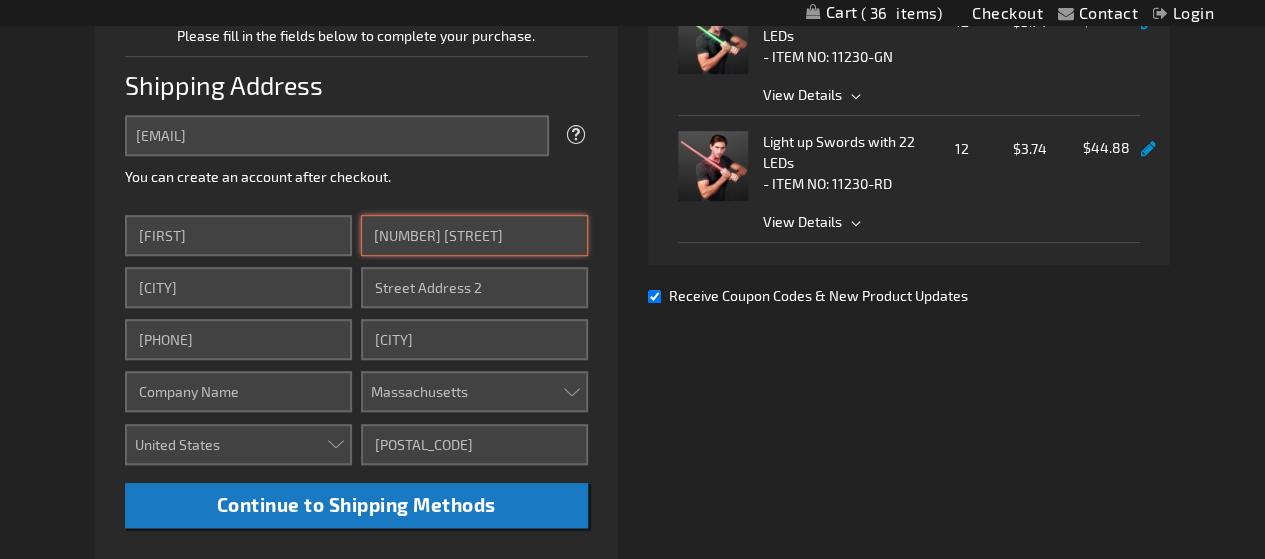 type on "[NUMBER] [STREET]" 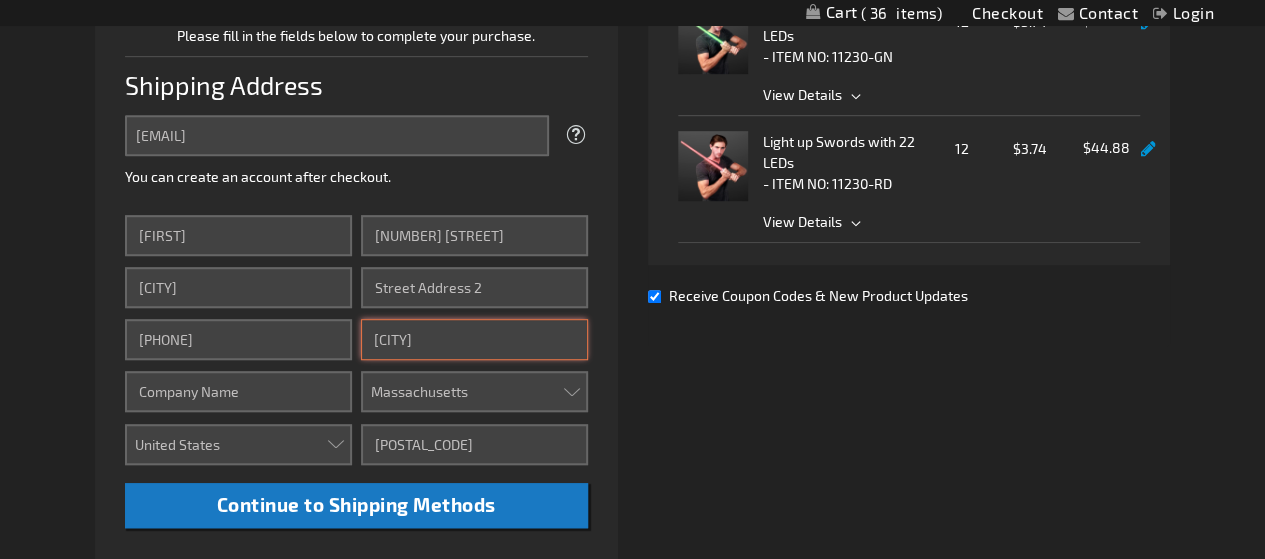click on "Foxboro" at bounding box center (474, 339) 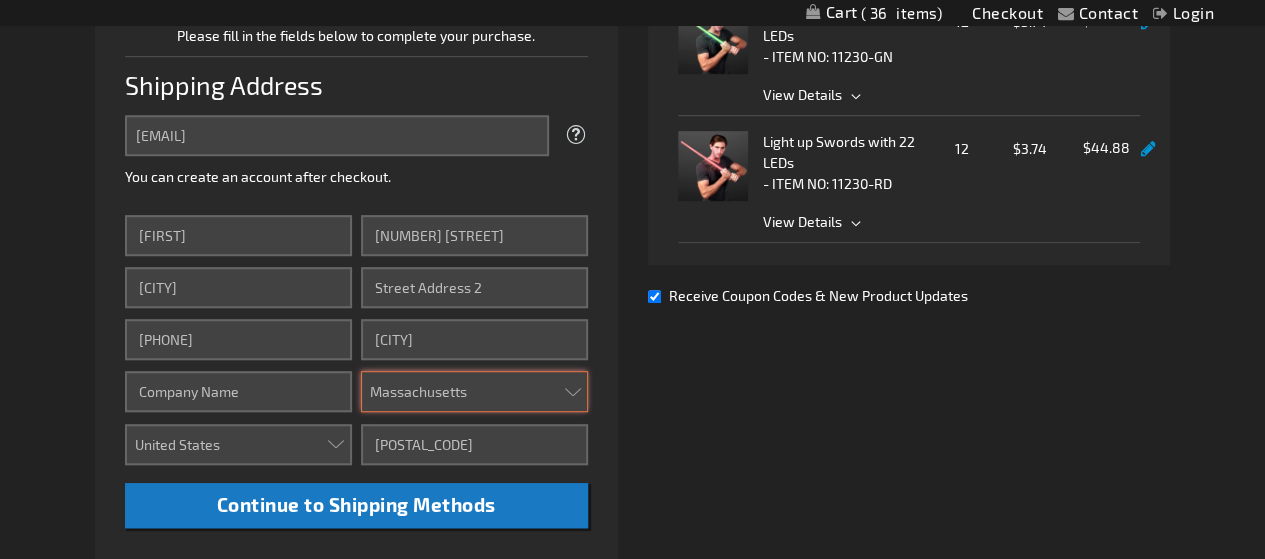 click on "Please select a region, state or province. Alabama Alaska Arizona Arkansas California Colorado Connecticut Delaware District of Columbia Florida Georgia Hawaii Idaho Illinois Indiana Iowa Kansas Kentucky Louisiana Maine Maryland Massachusetts Michigan Minnesota Mississippi Missouri Montana Nebraska Nevada New Hampshire New Jersey New Mexico New York North Carolina North Dakota Ohio Oklahoma Oregon Pennsylvania Puerto Rico Rhode Island South Carolina South Dakota Tennessee Texas Utah Vermont Virgin Islands Virginia Washington West Virginia Wisconsin Wyoming" at bounding box center (474, 391) 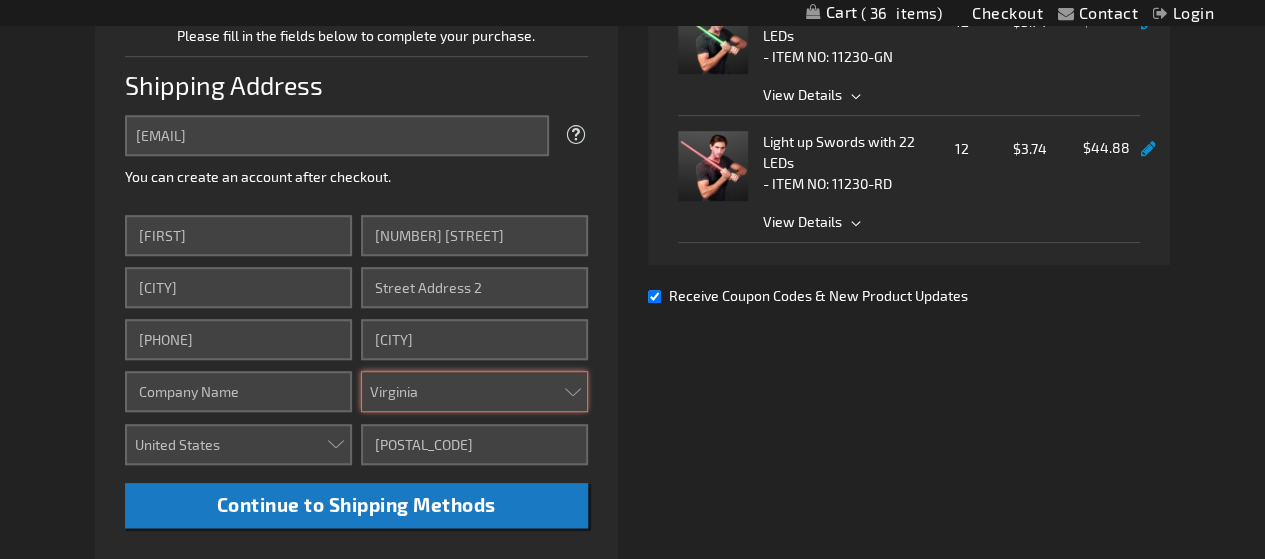 click on "Please select a region, state or province. Alabama Alaska Arizona Arkansas California Colorado Connecticut Delaware District of Columbia Florida Georgia Hawaii Idaho Illinois Indiana Iowa Kansas Kentucky Louisiana Maine Maryland Massachusetts Michigan Minnesota Mississippi Missouri Montana Nebraska Nevada New Hampshire New Jersey New Mexico New York North Carolina North Dakota Ohio Oklahoma Oregon Pennsylvania Puerto Rico Rhode Island South Carolina South Dakota Tennessee Texas Utah Vermont Virgin Islands Virginia Washington West Virginia Wisconsin Wyoming" at bounding box center (474, 391) 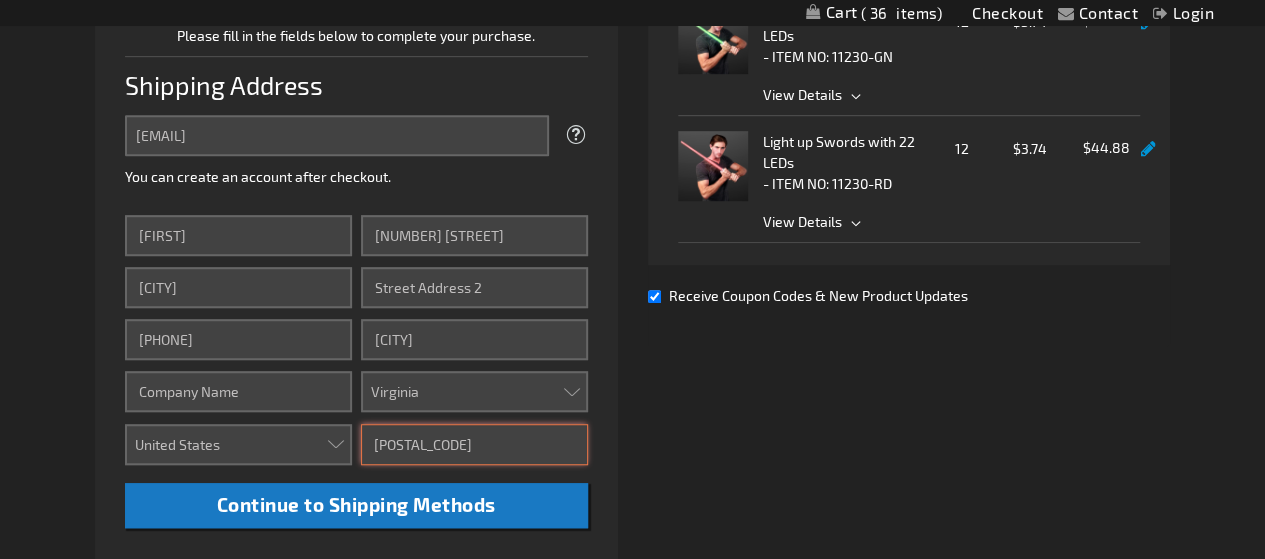 click on "02035" at bounding box center (474, 444) 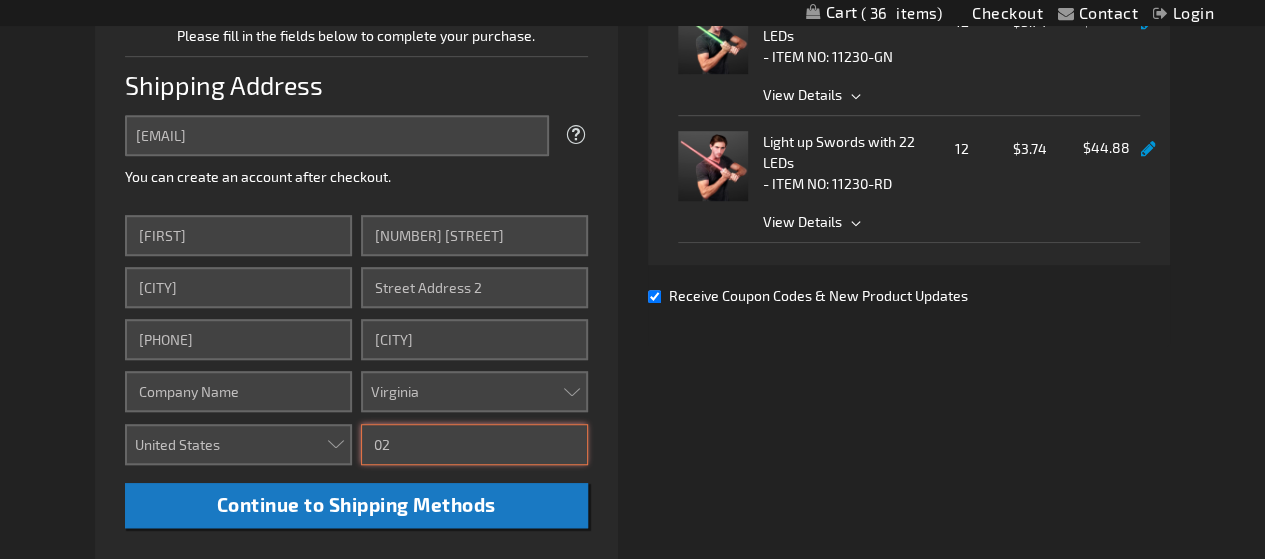 type on "0" 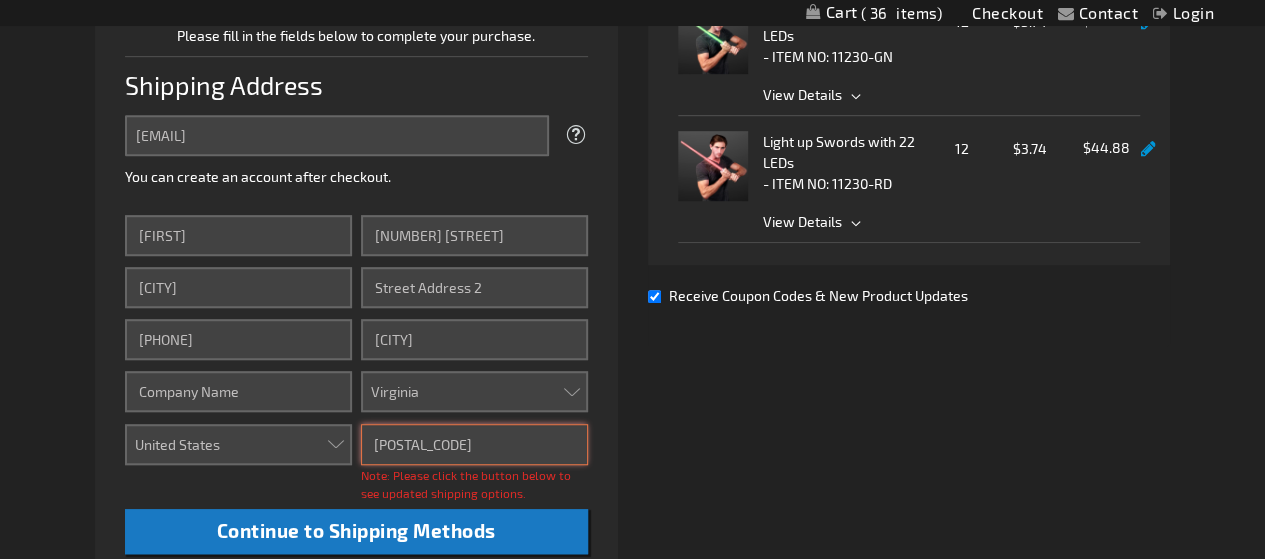 type on "22193" 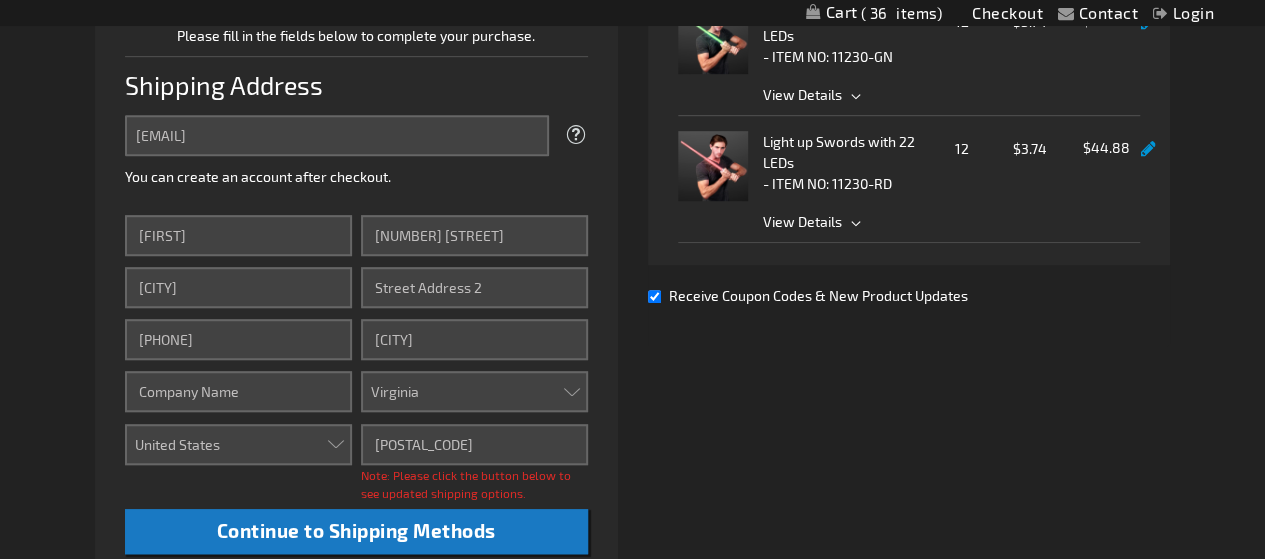 click on "Already registered? Click here to login.
Shipping
Review & Payments
Estimated Total
$147.43
36
Express Checkout
STANDARD CHECKOUT
Please fill in the fields below to complete your purchase.
Shipping Address
Email Address
tylerswansboro@yahoo.com
Tooltip
We'll send your order confirmation here." at bounding box center [632, 443] 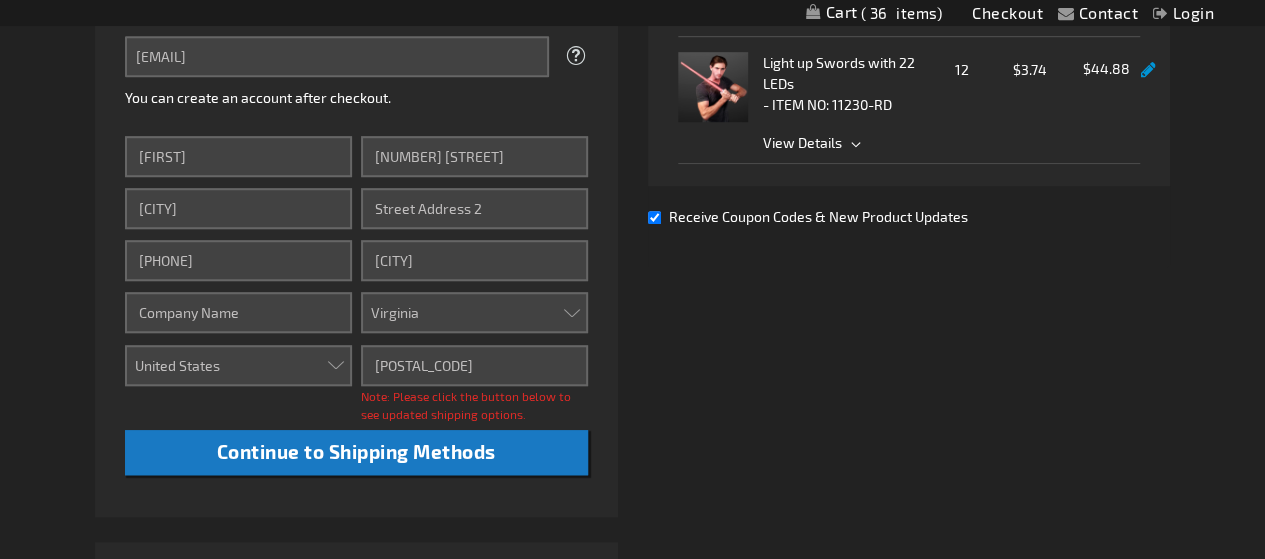 scroll, scrollTop: 630, scrollLeft: 0, axis: vertical 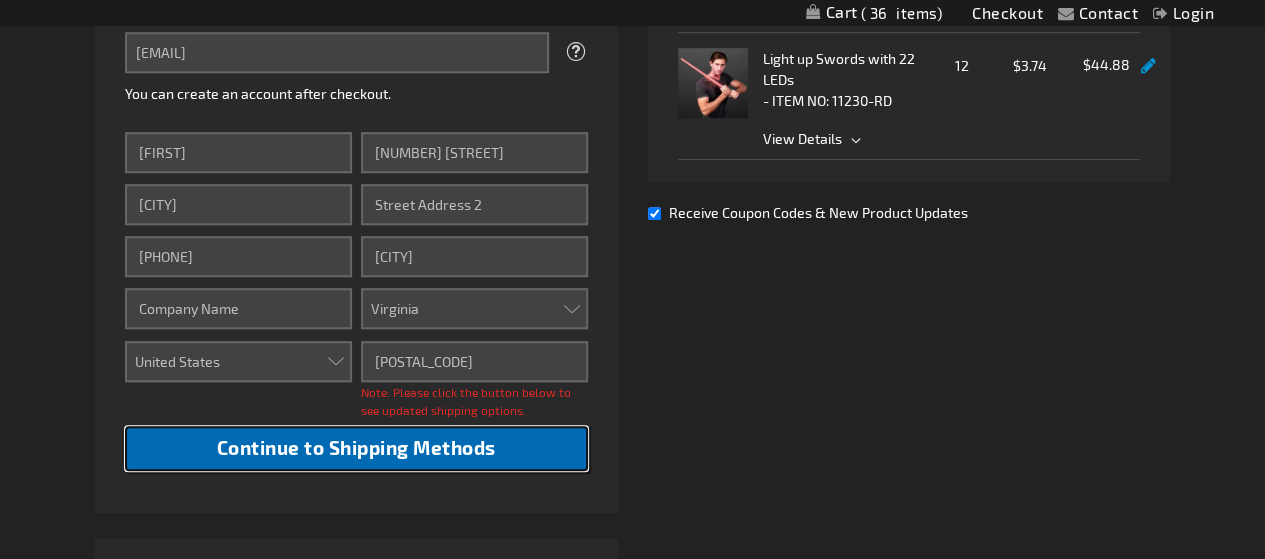 click on "Continue to Shipping Methods" at bounding box center [356, 448] 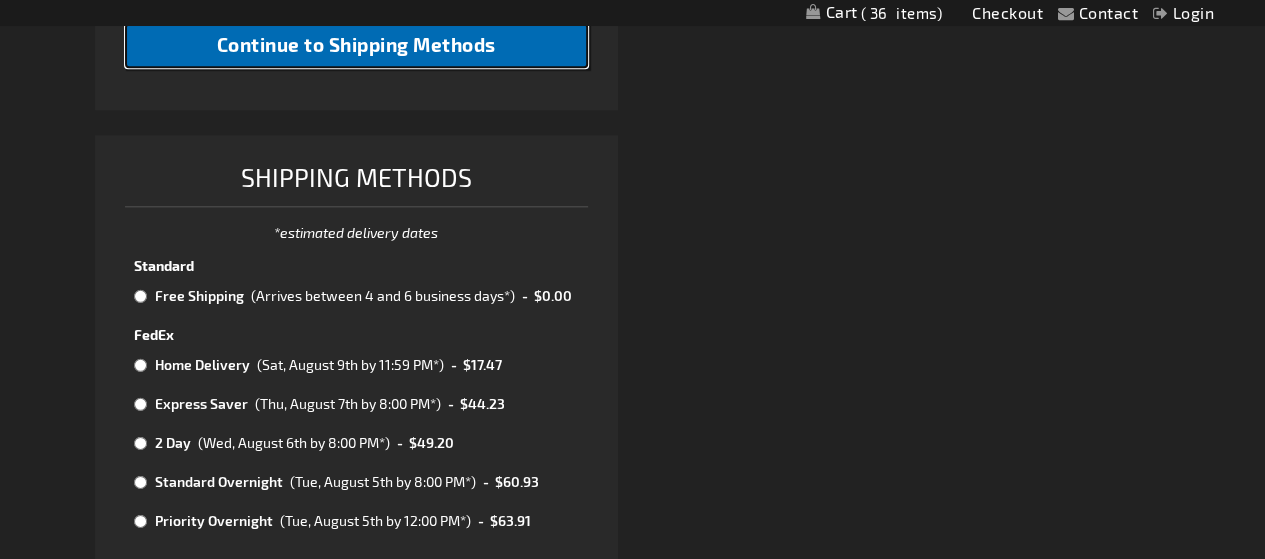 scroll, scrollTop: 1008, scrollLeft: 0, axis: vertical 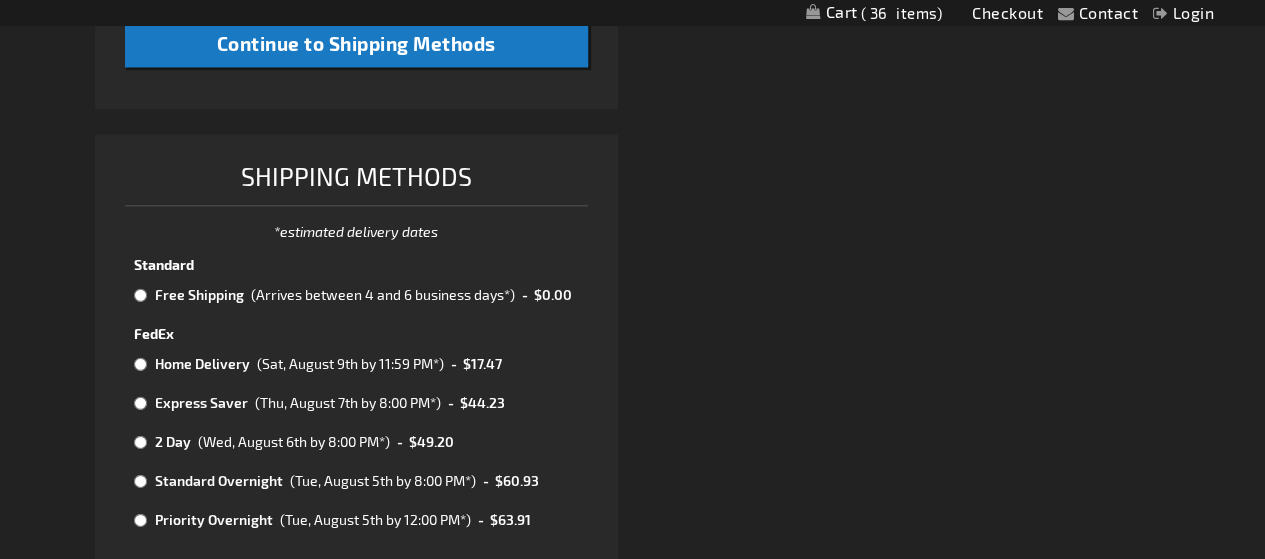 click at bounding box center [140, 295] 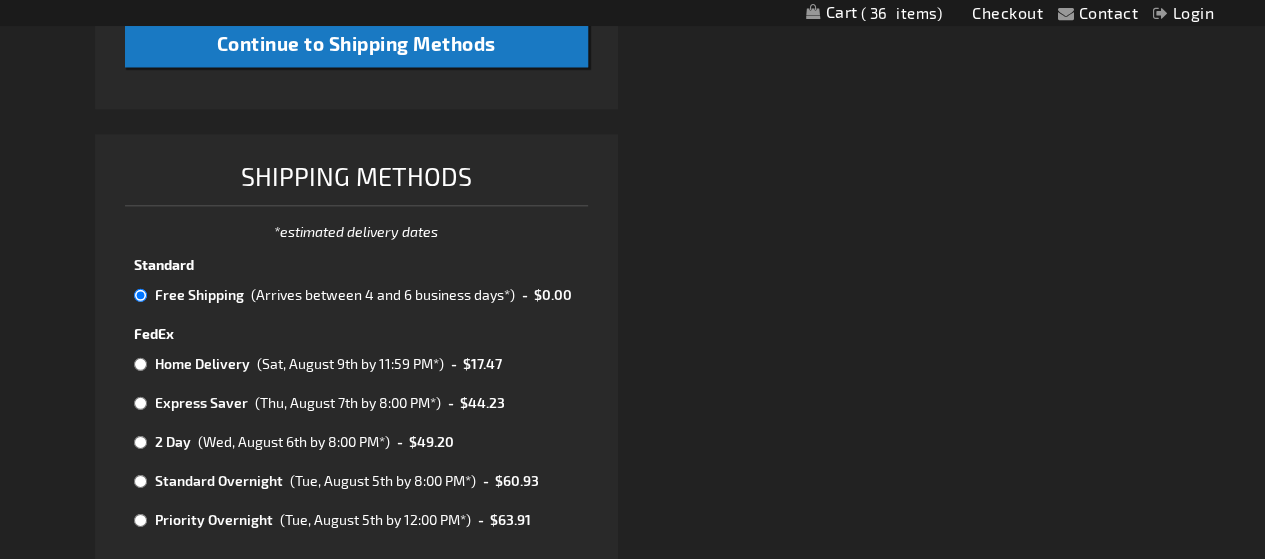 radio on "true" 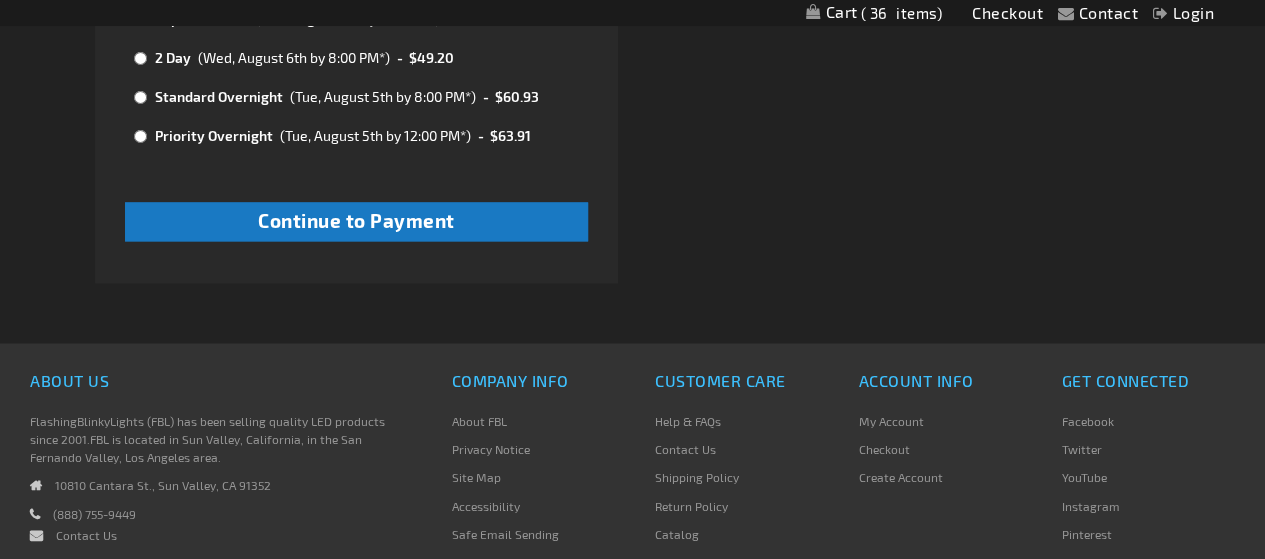 scroll, scrollTop: 1401, scrollLeft: 0, axis: vertical 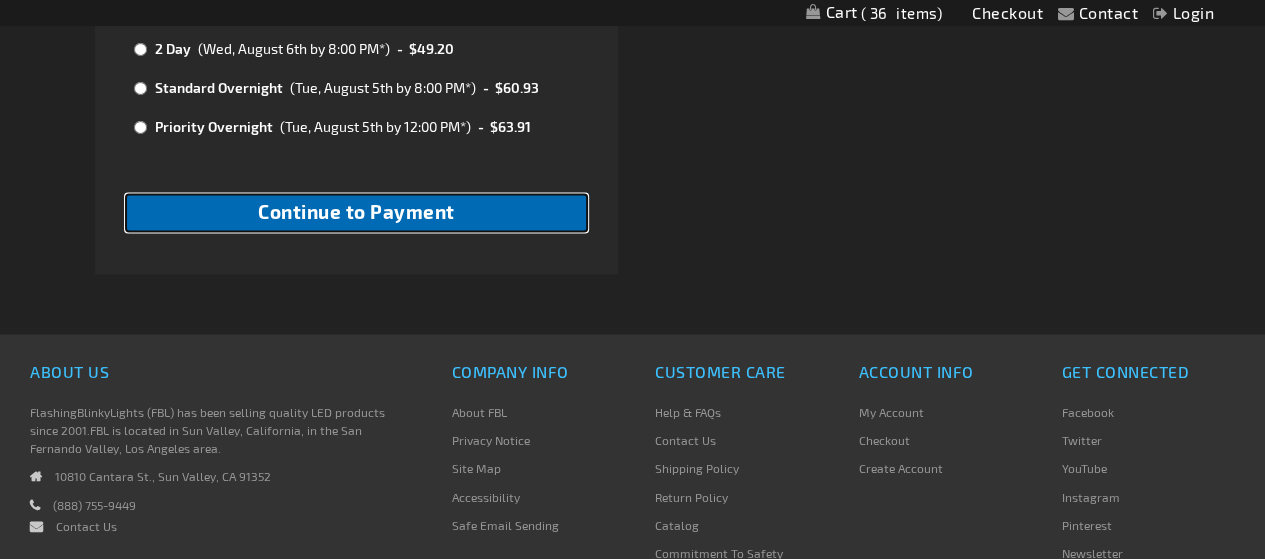 click on "Continue to Payment" at bounding box center [356, 211] 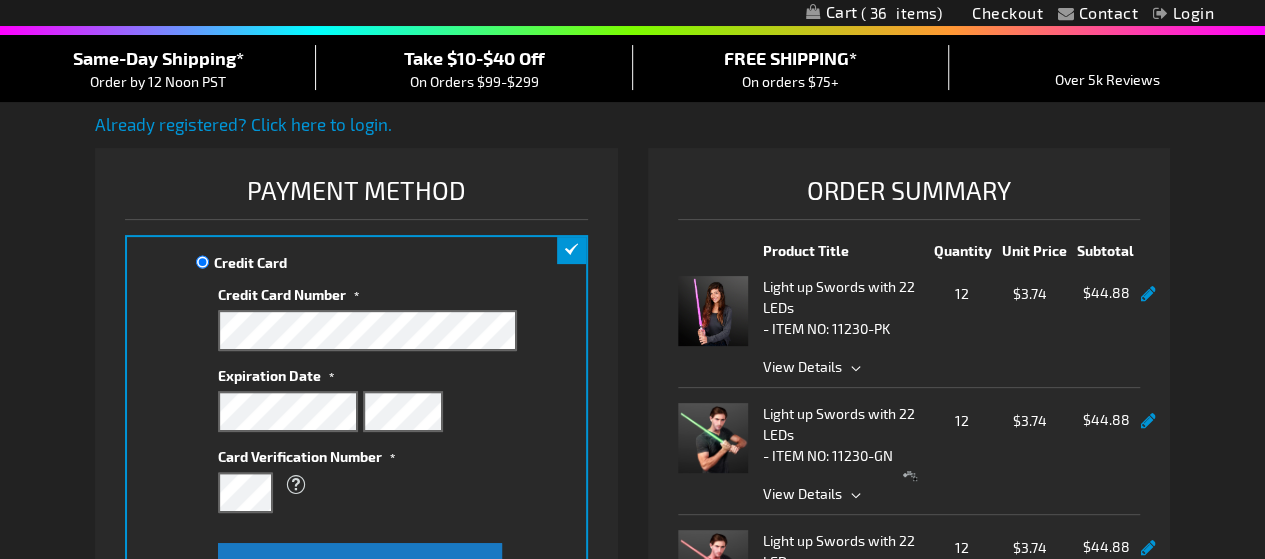 scroll, scrollTop: 264, scrollLeft: 0, axis: vertical 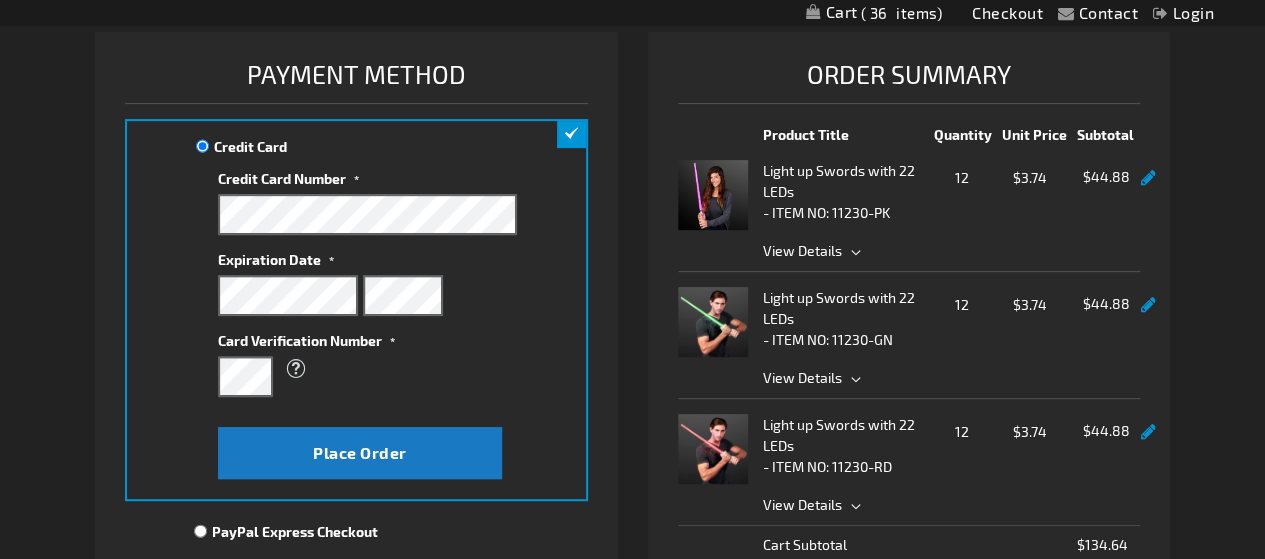click on "What is this?" at bounding box center [357, 369] 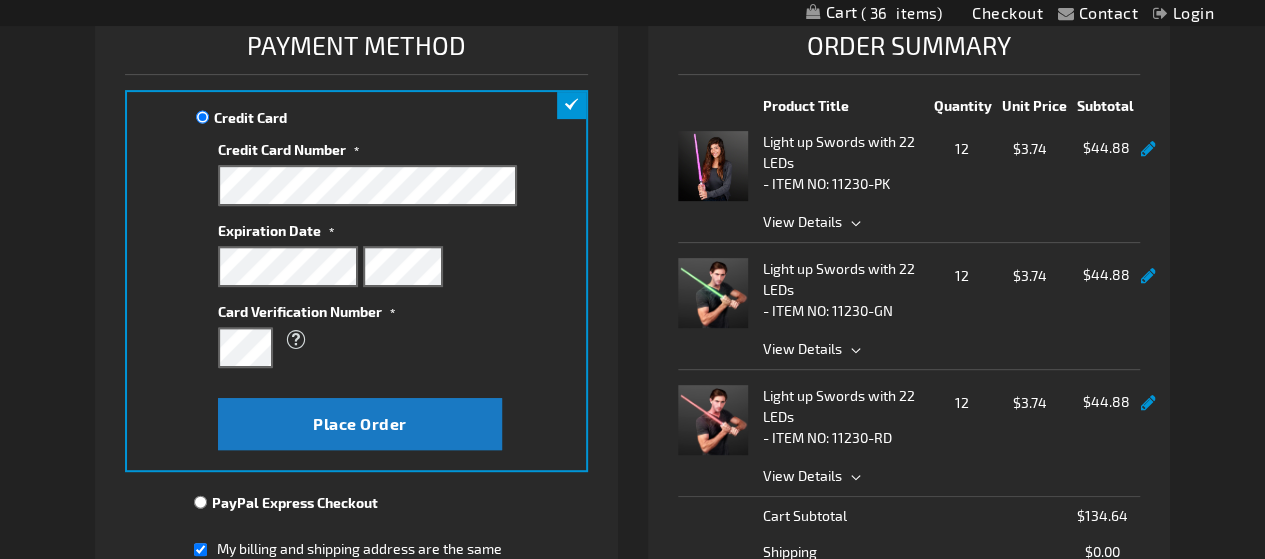 scroll, scrollTop: 294, scrollLeft: 0, axis: vertical 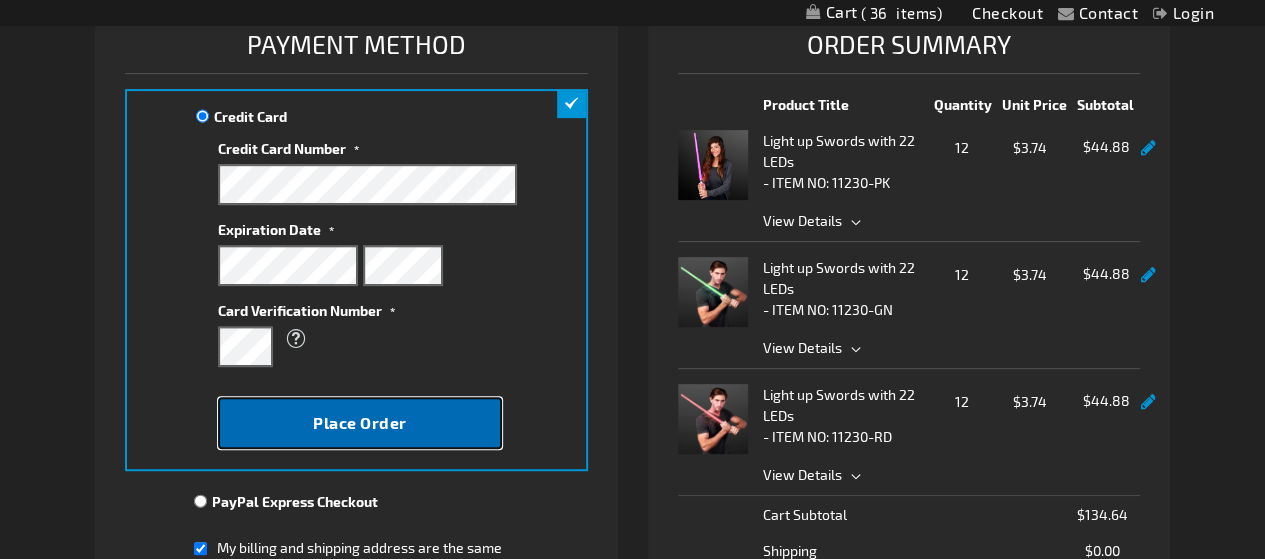 click on "Place Order" at bounding box center [360, 423] 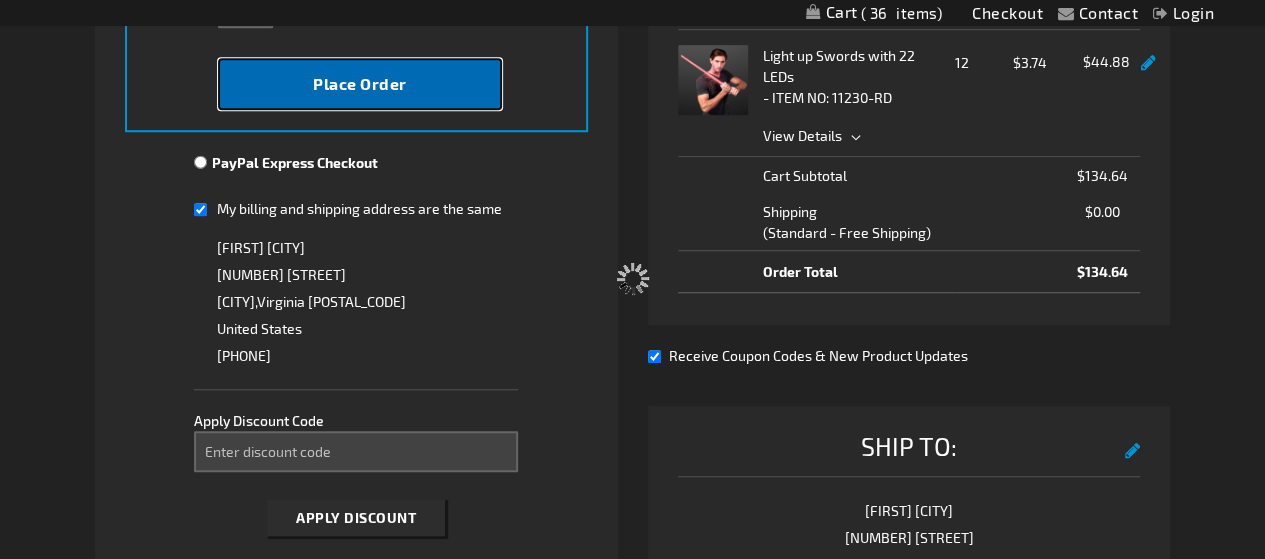 scroll, scrollTop: 640, scrollLeft: 0, axis: vertical 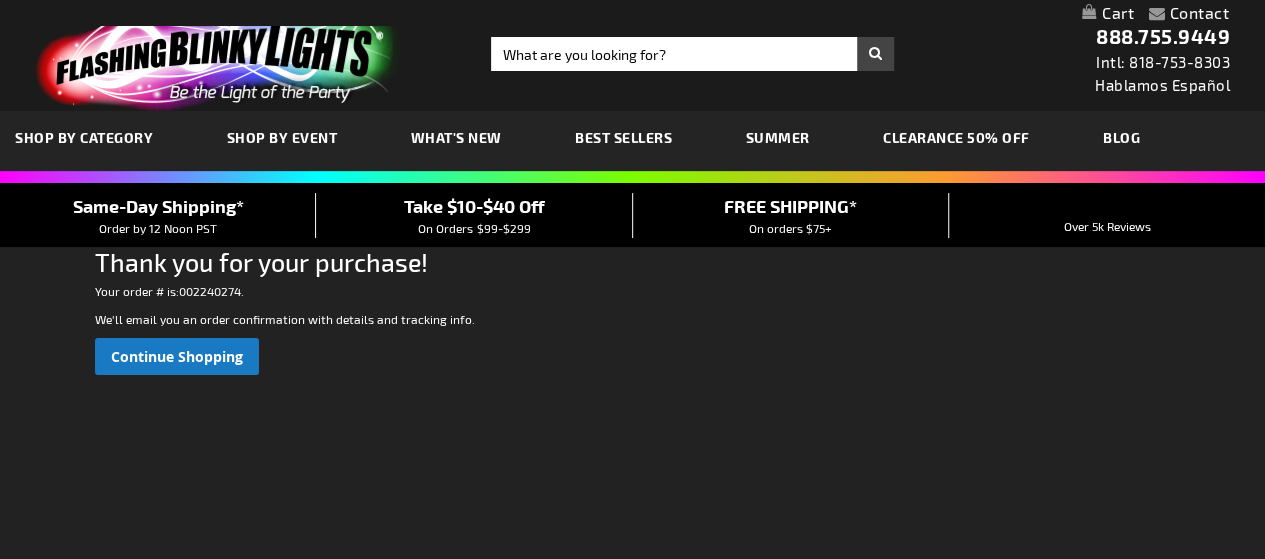 click on "Continue Shopping" at bounding box center [179, 356] 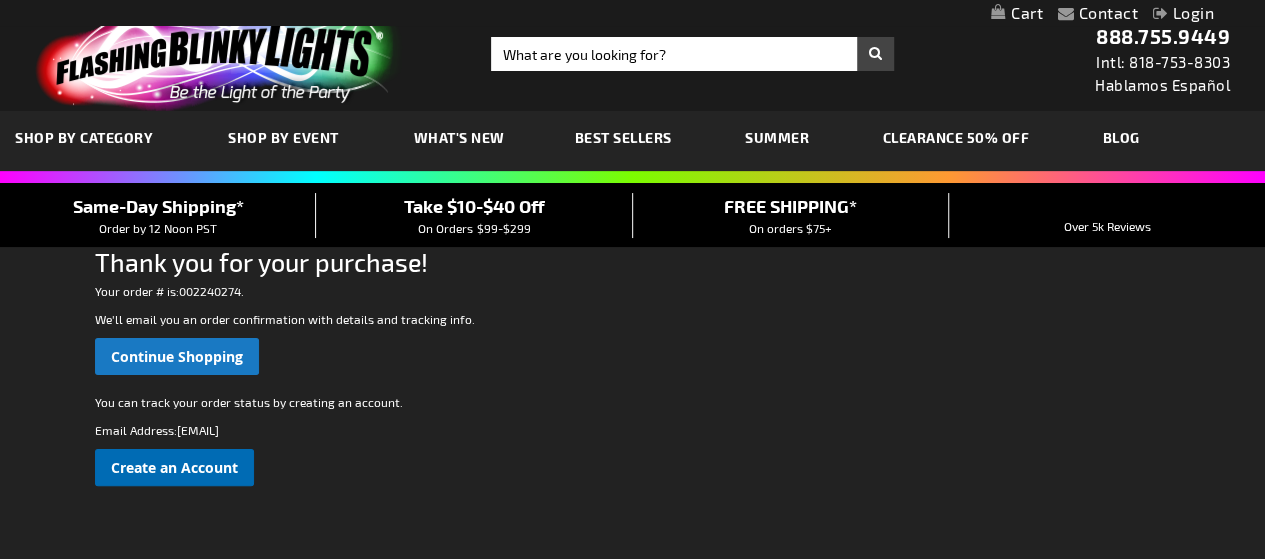 click on "Create an Account" at bounding box center [174, 467] 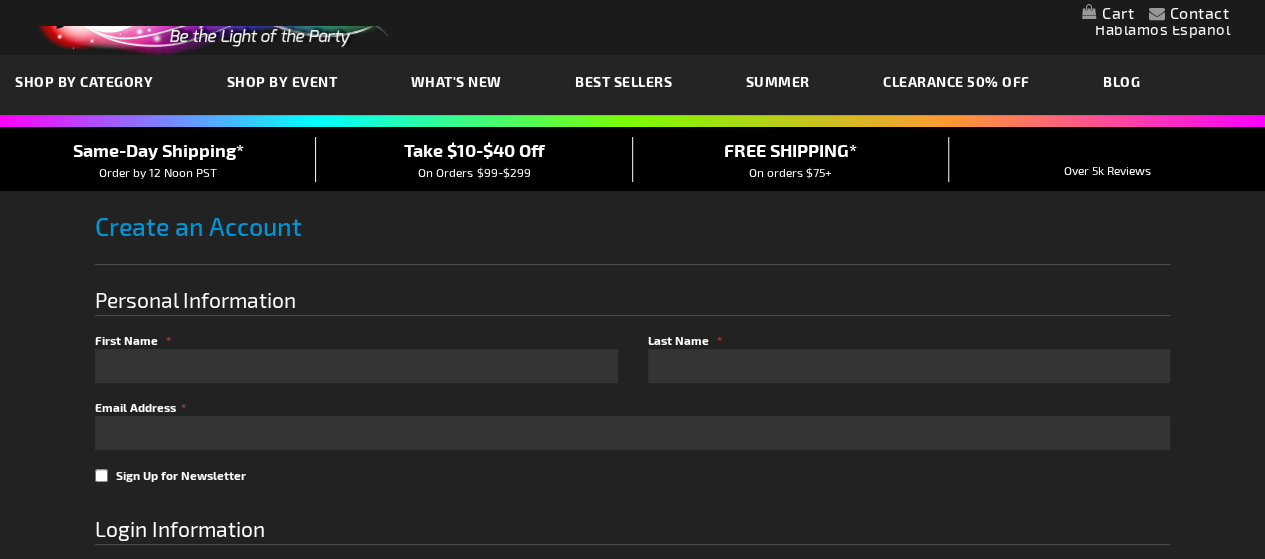 scroll, scrollTop: 162, scrollLeft: 0, axis: vertical 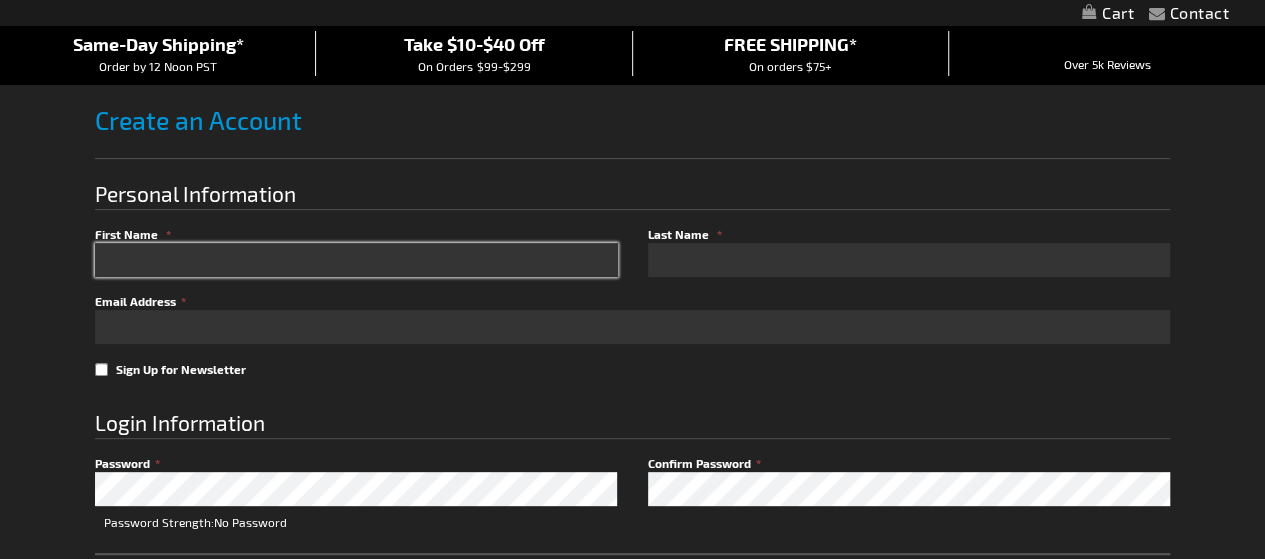 click on "First Name" at bounding box center [356, 260] 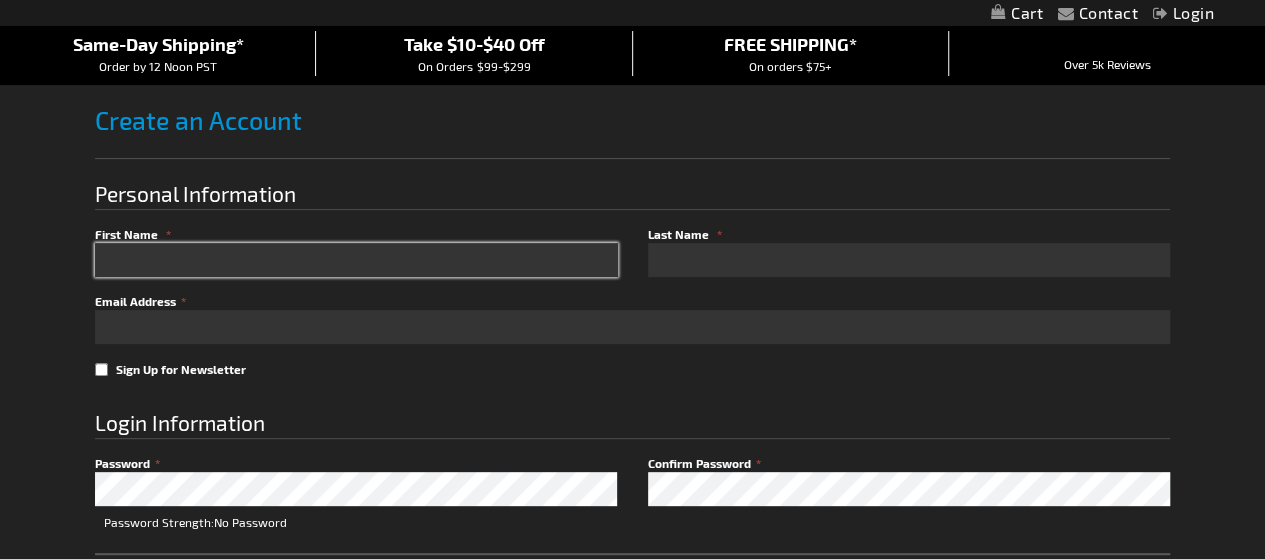 scroll, scrollTop: 164, scrollLeft: 0, axis: vertical 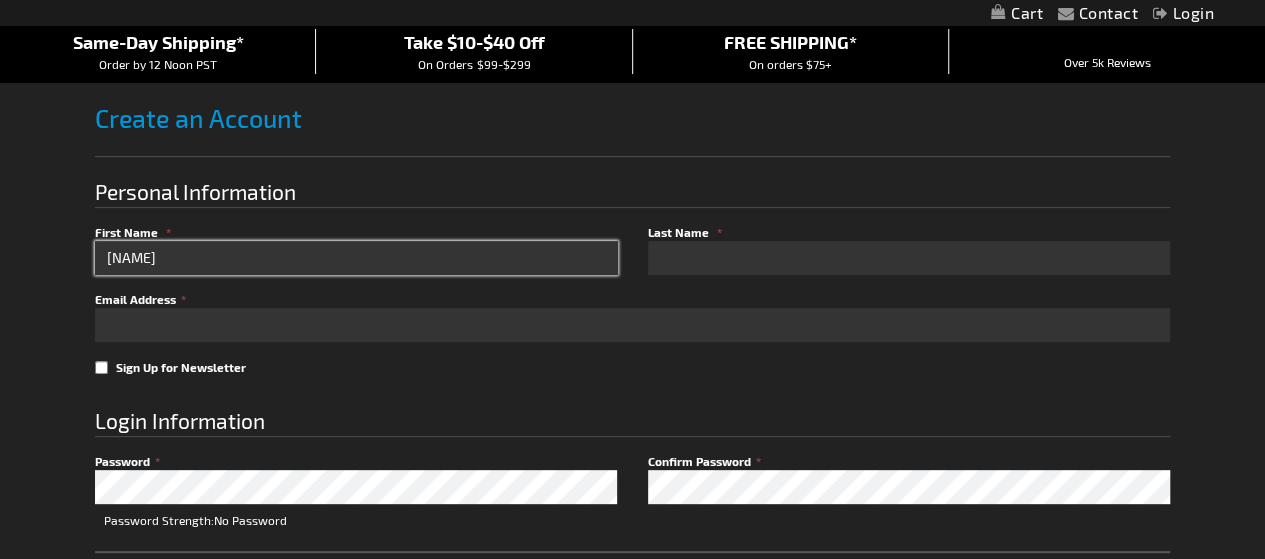 type on "[NAME]" 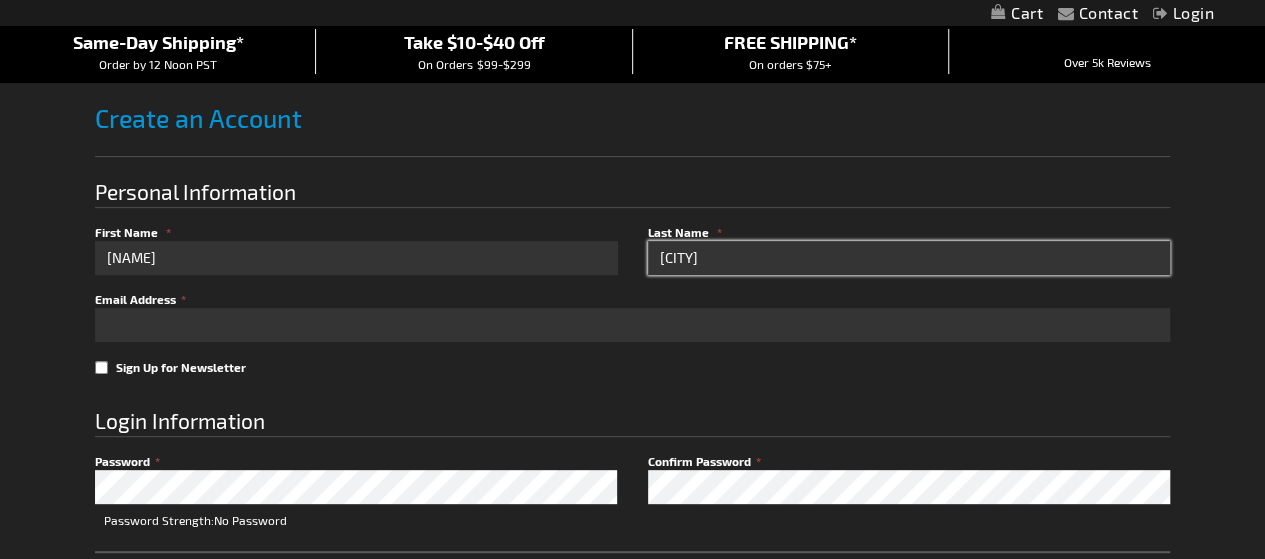 type on "[CITY]" 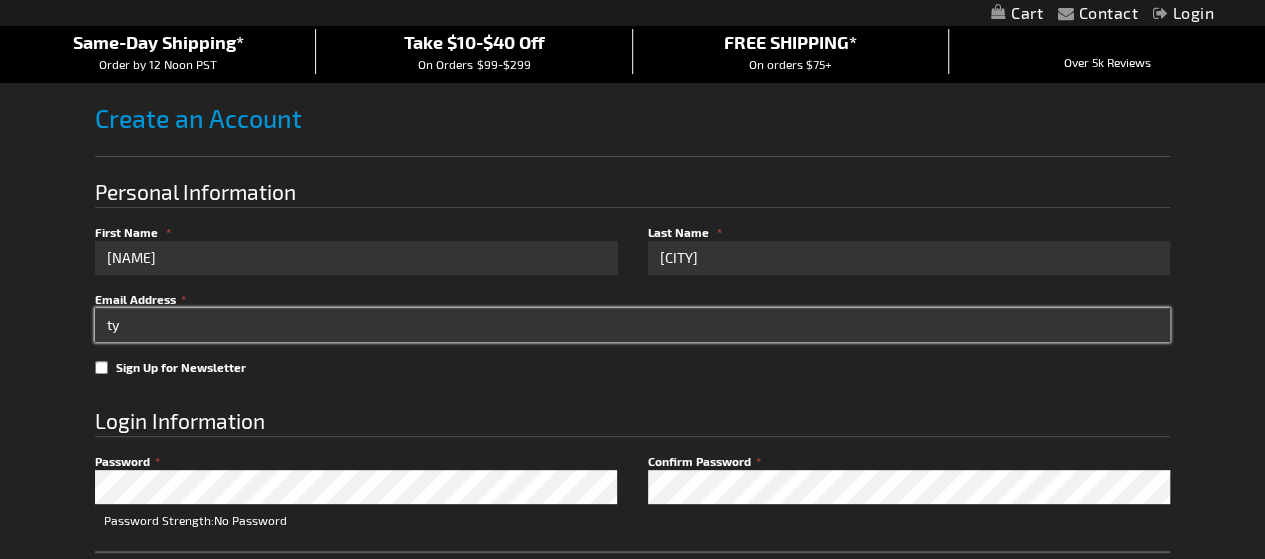 type on "tylerswansboro@[EXAMPLE.COM]" 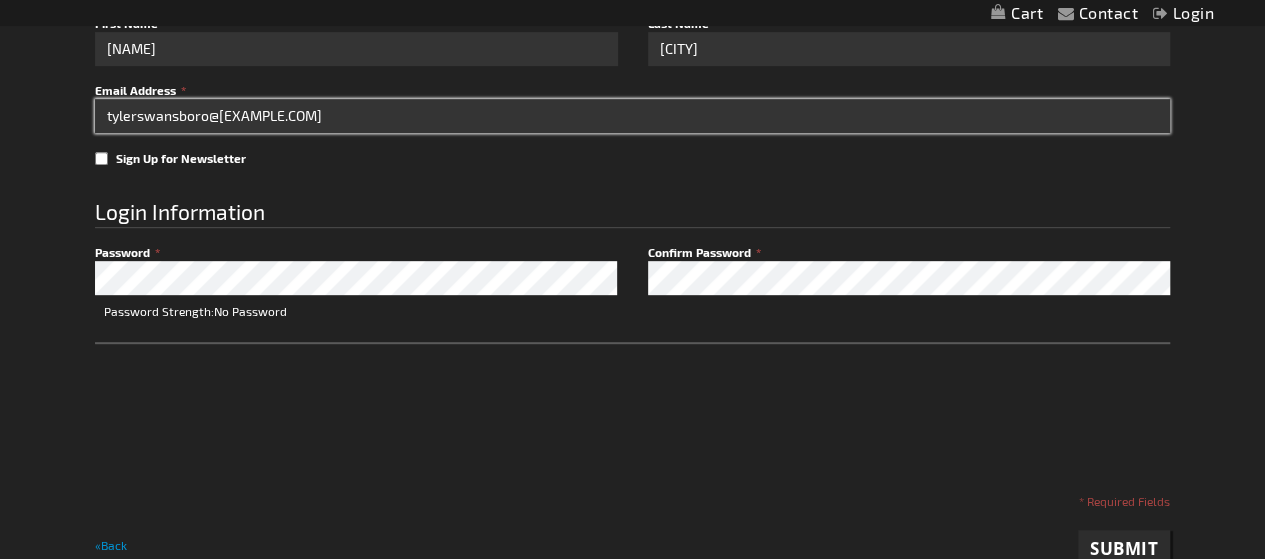 scroll, scrollTop: 374, scrollLeft: 0, axis: vertical 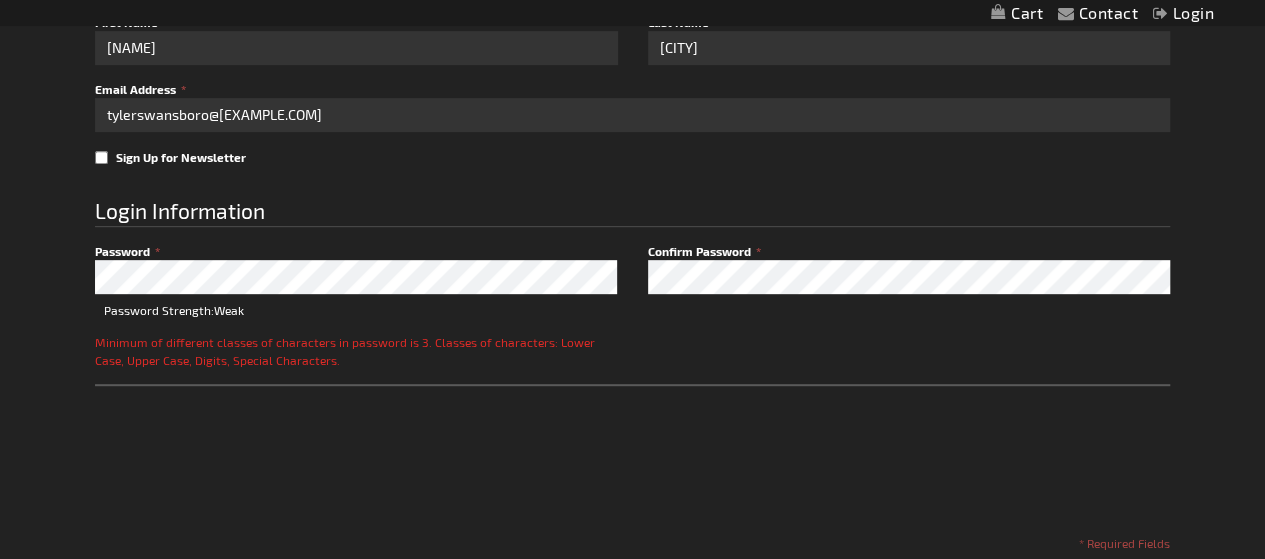 checkbox on "true" 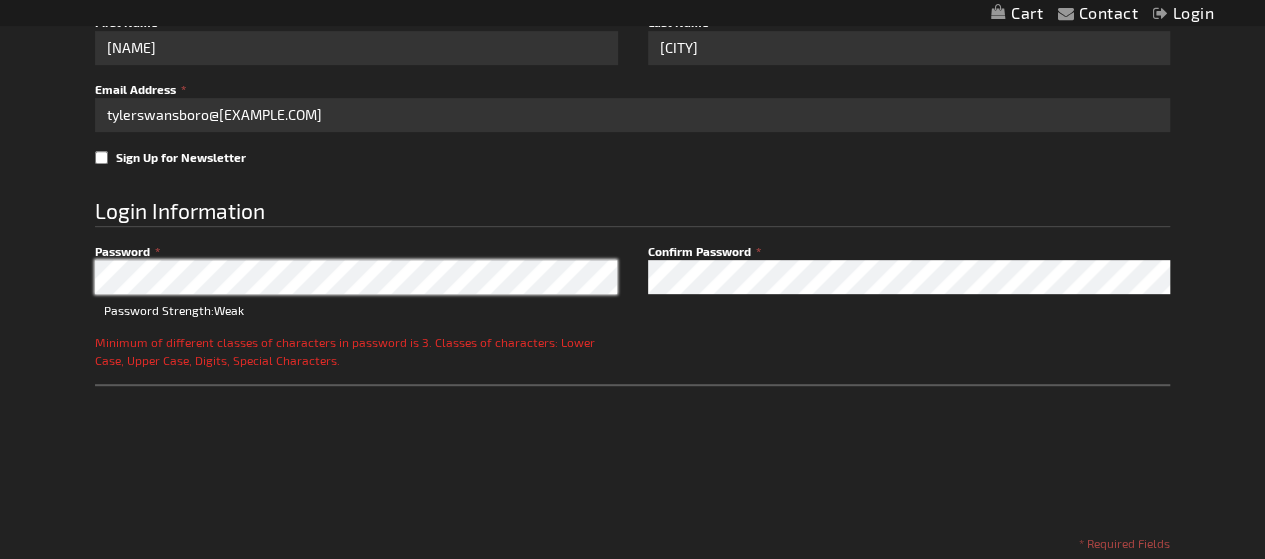 drag, startPoint x: 450, startPoint y: 257, endPoint x: 88, endPoint y: 283, distance: 362.9325 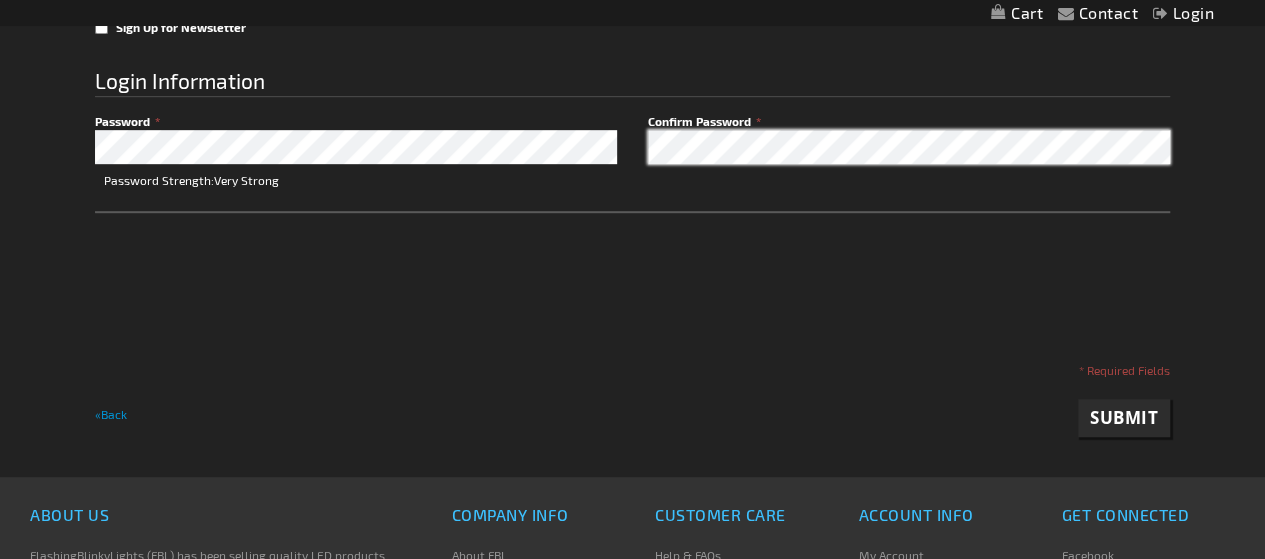 scroll, scrollTop: 505, scrollLeft: 0, axis: vertical 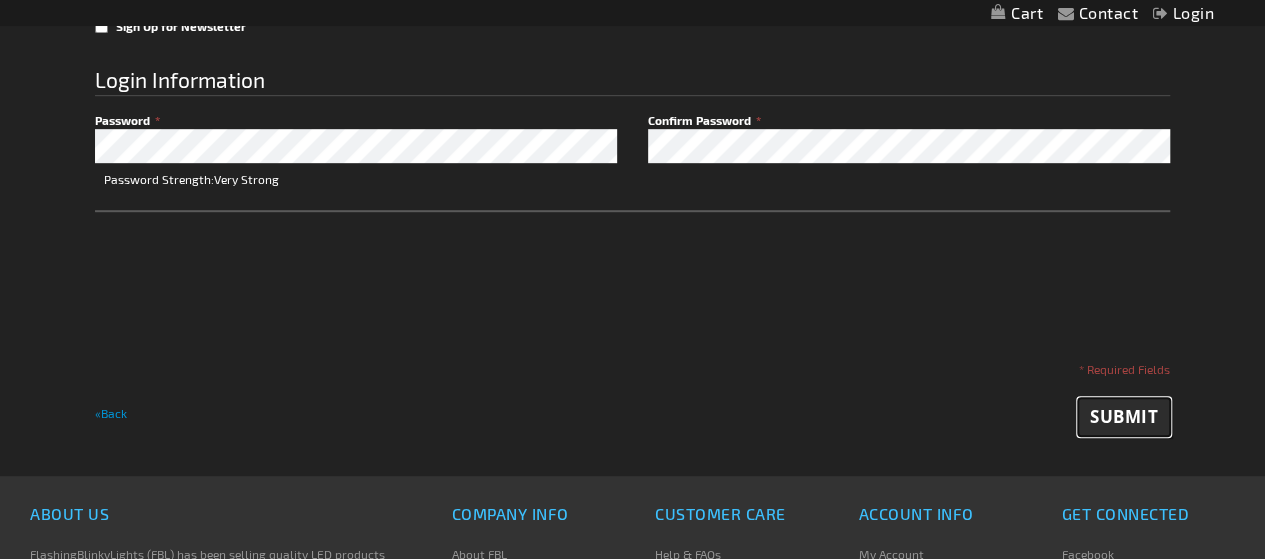 click on "Submit" at bounding box center [1124, 416] 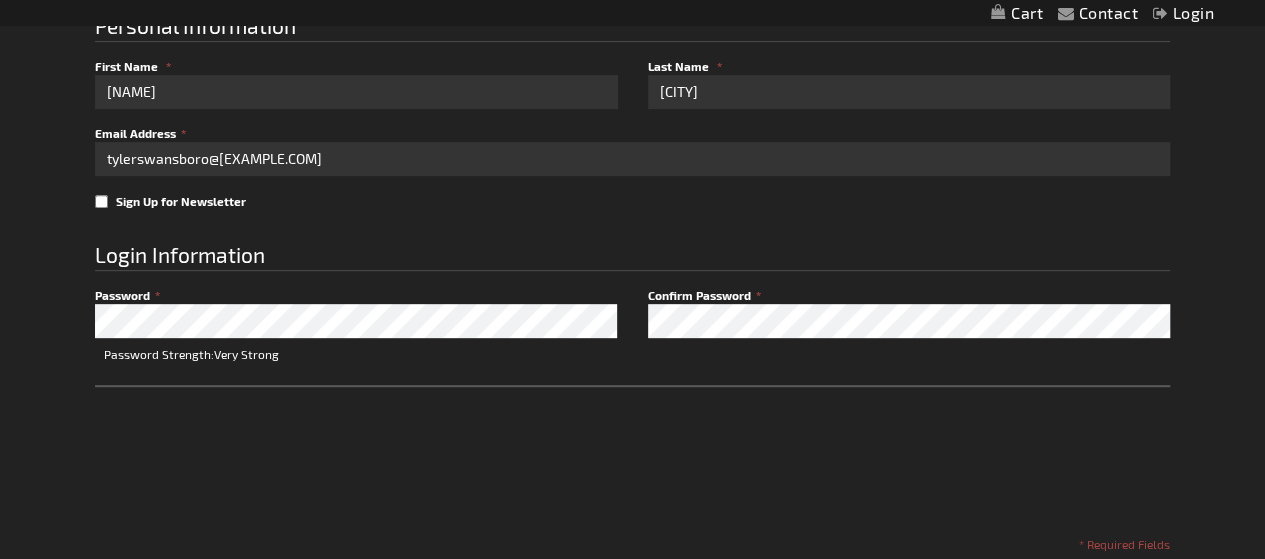 scroll, scrollTop: 321, scrollLeft: 0, axis: vertical 